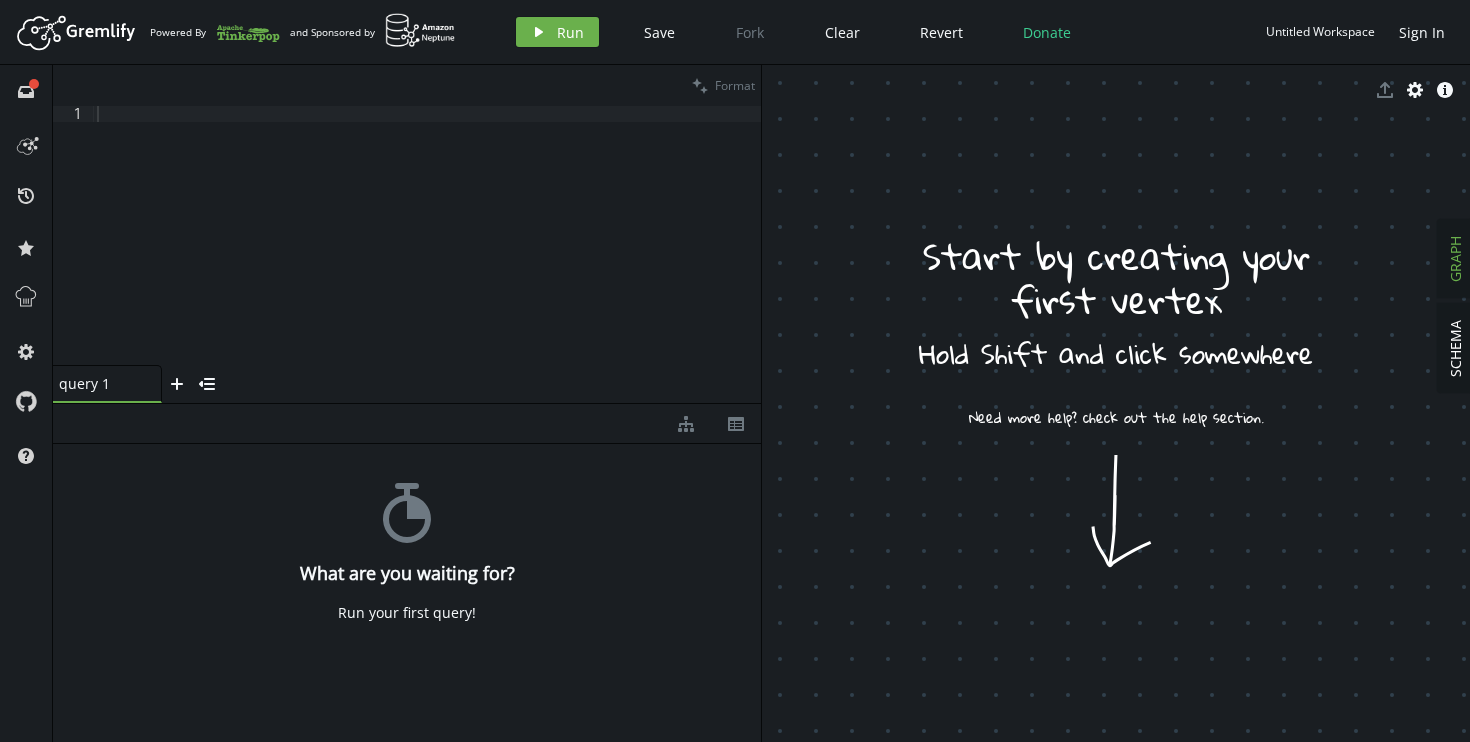 scroll, scrollTop: 0, scrollLeft: 0, axis: both 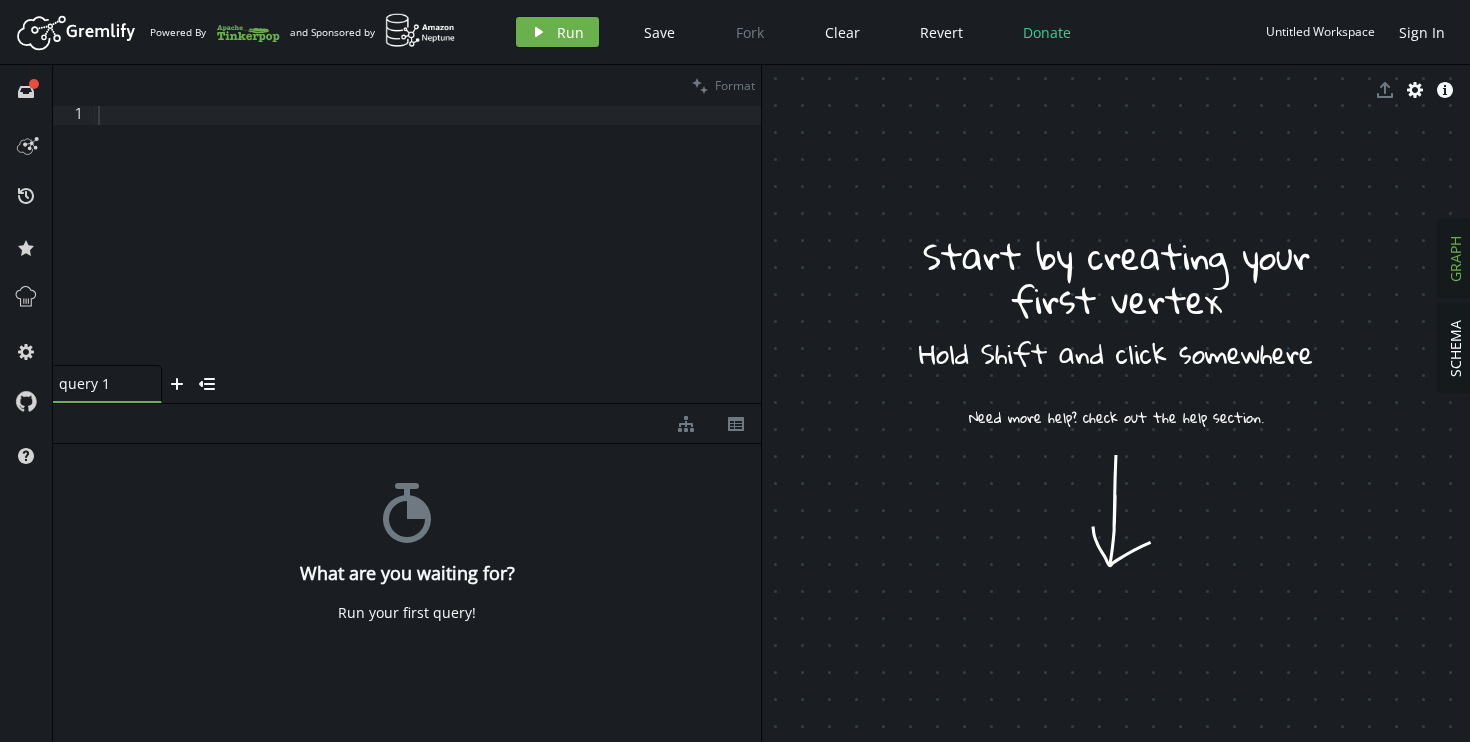 click at bounding box center (428, 255) 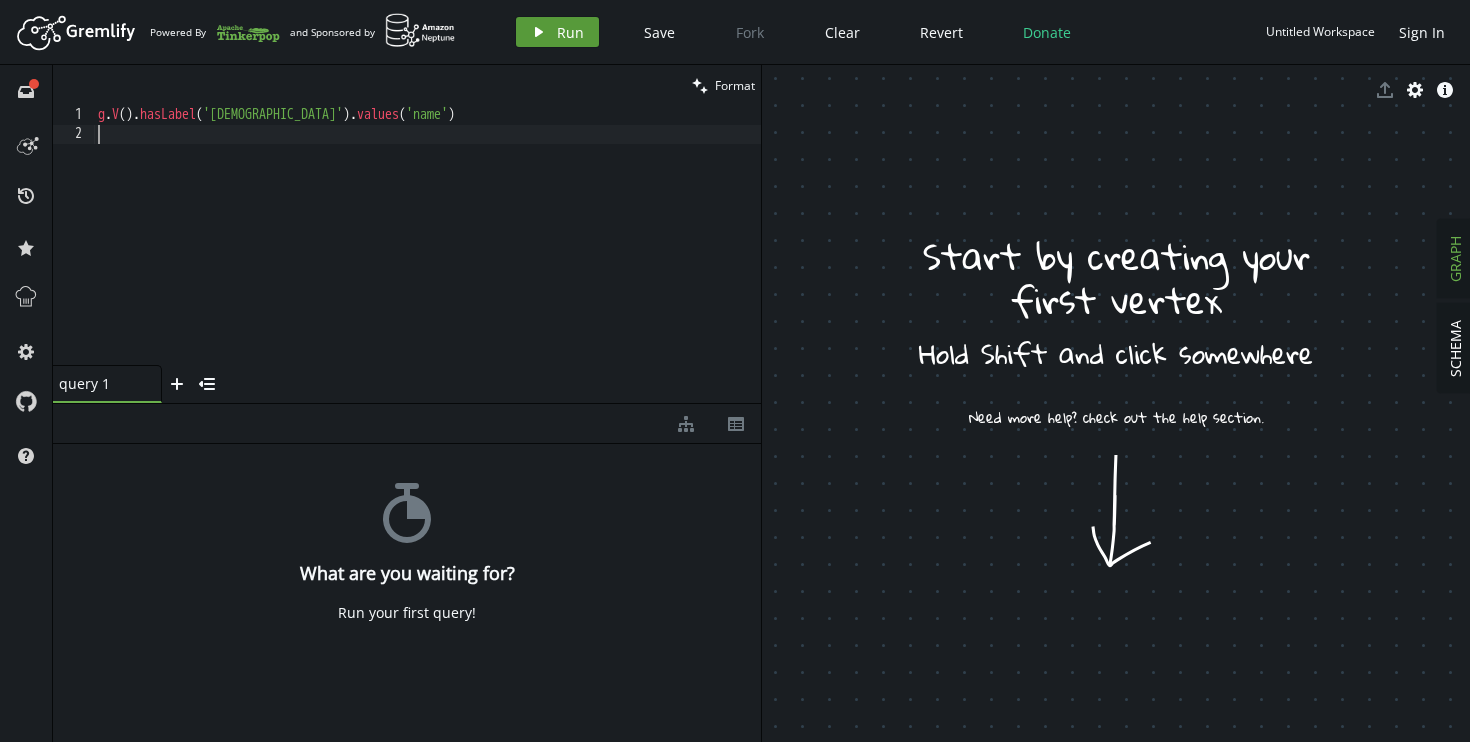 click on "Run" at bounding box center (570, 32) 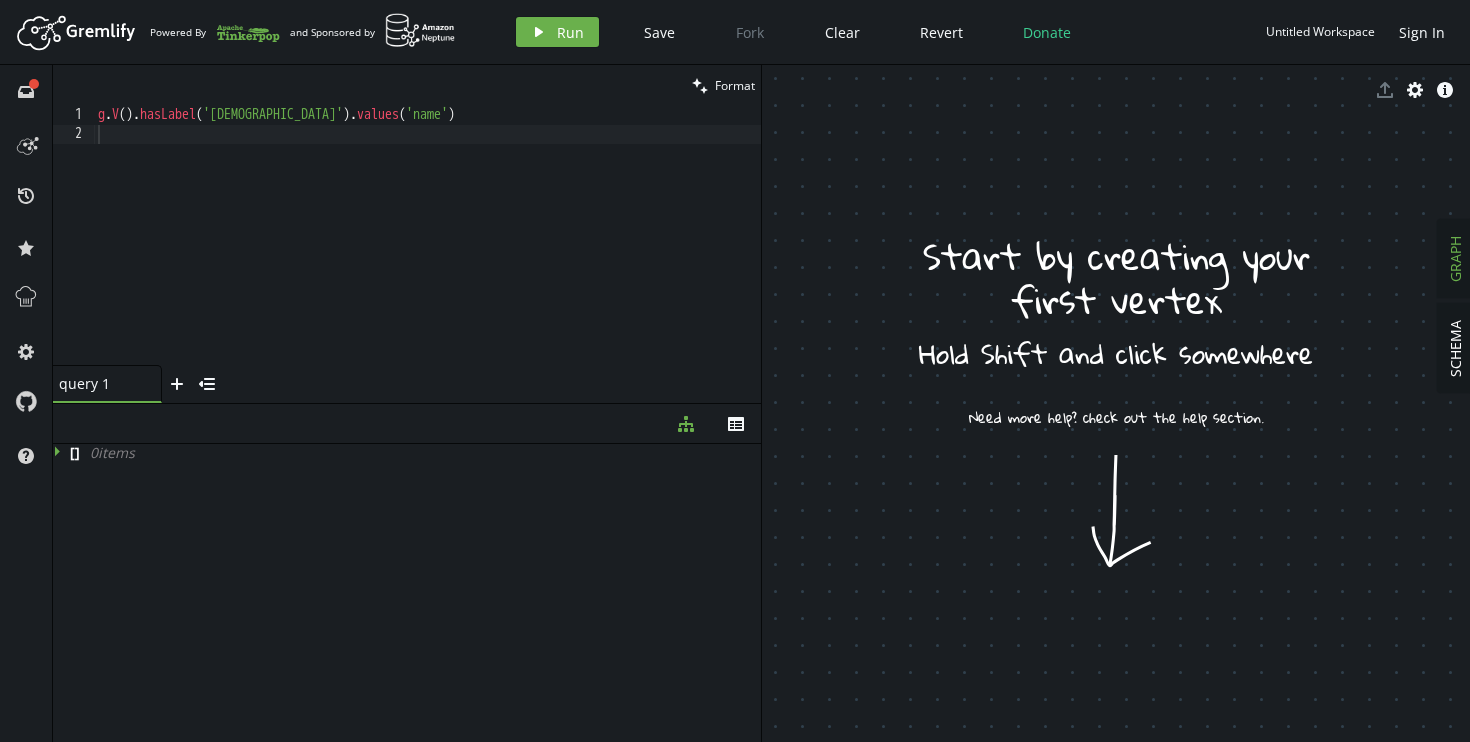 click 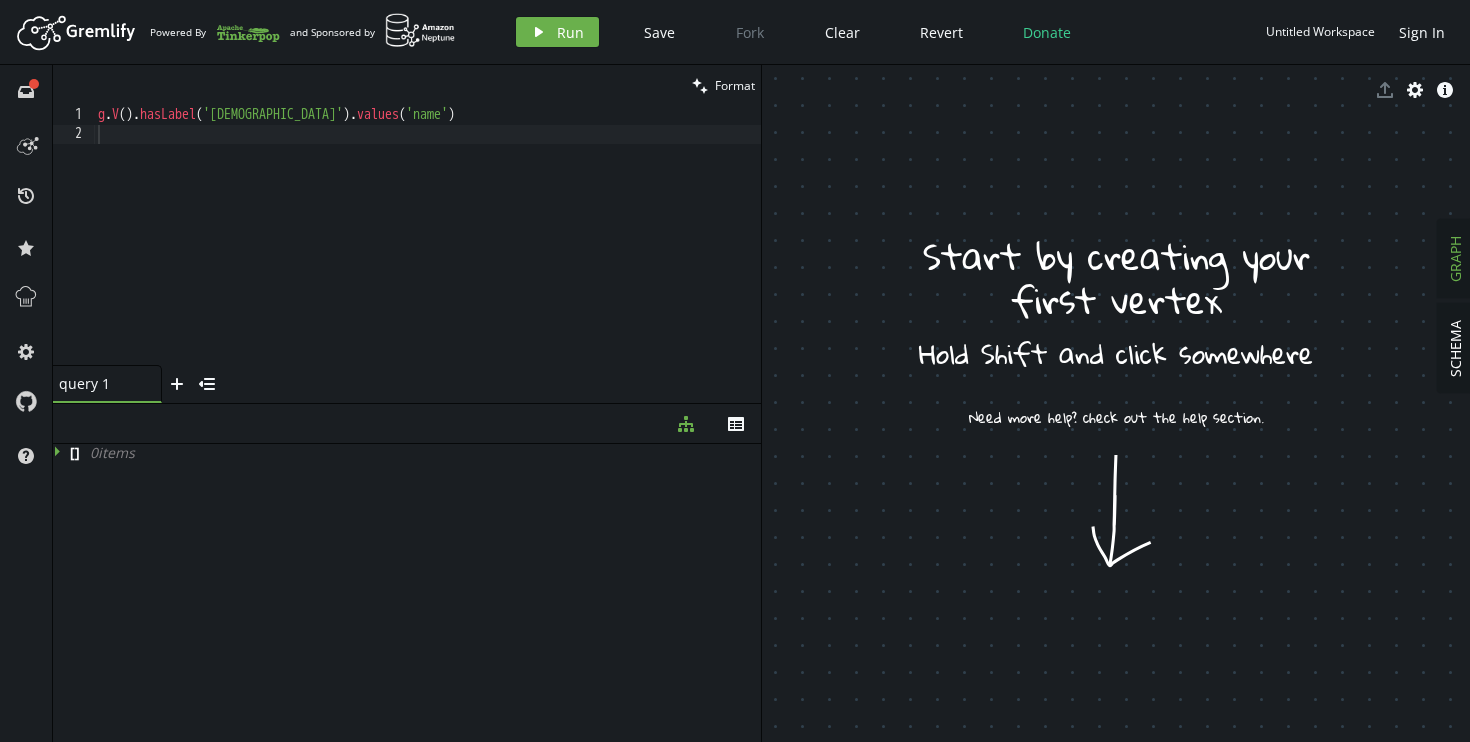 click 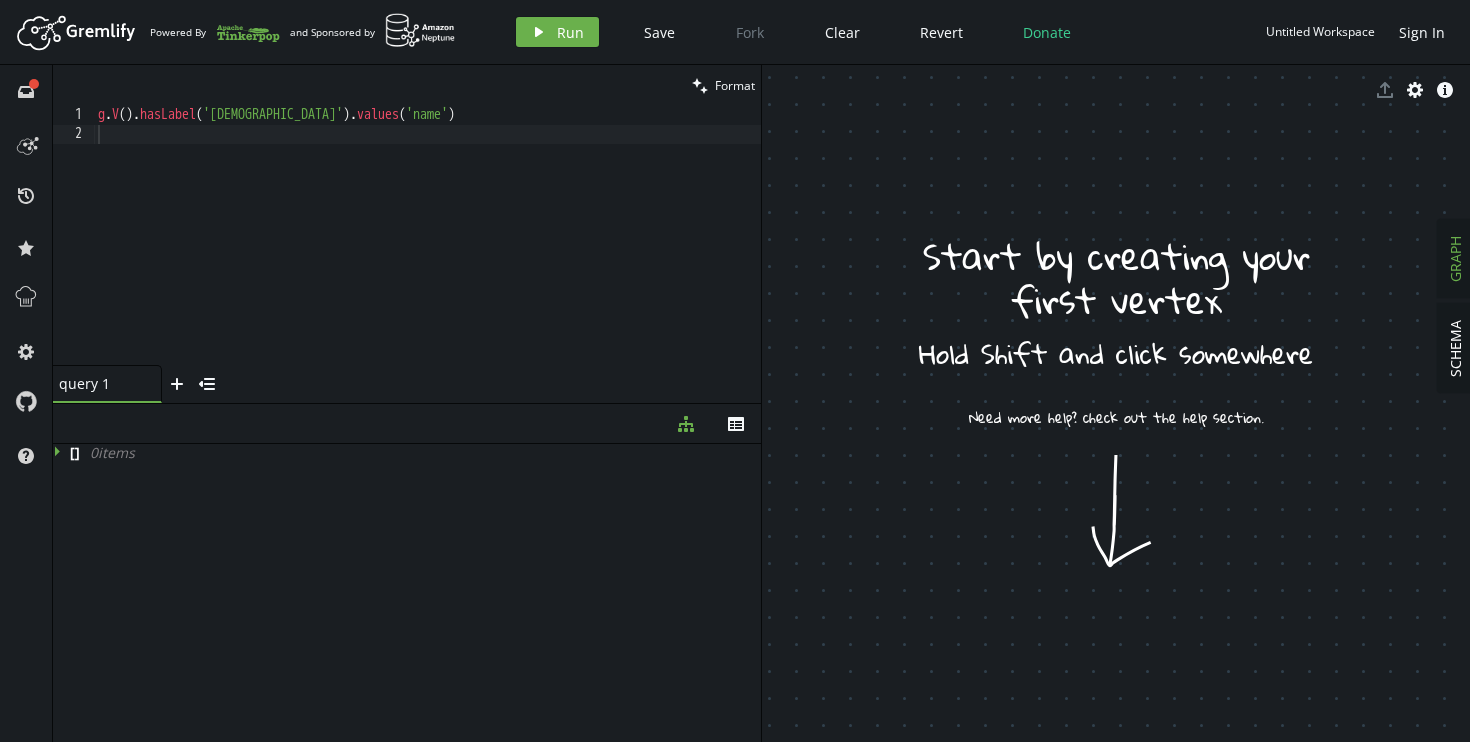 drag, startPoint x: 979, startPoint y: 568, endPoint x: 1162, endPoint y: 621, distance: 190.52034 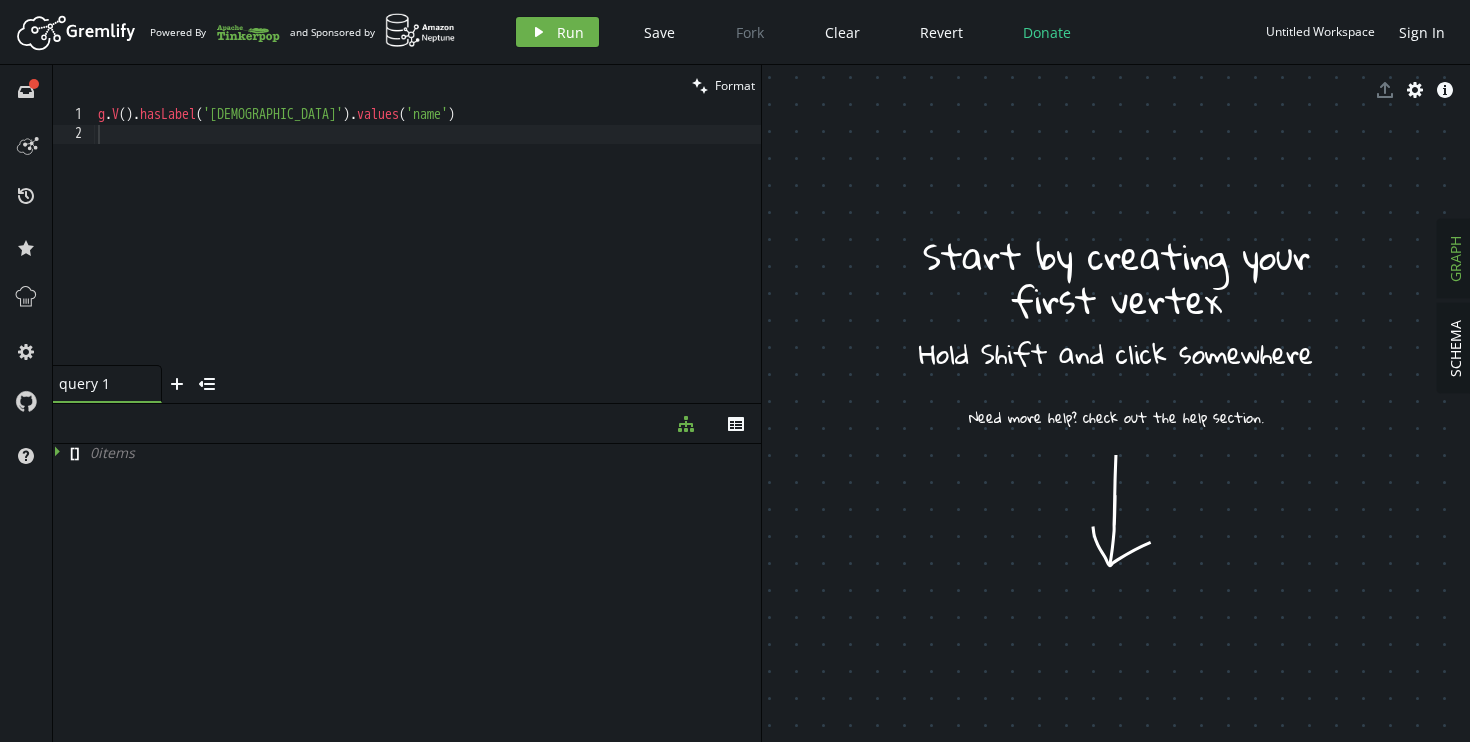 click 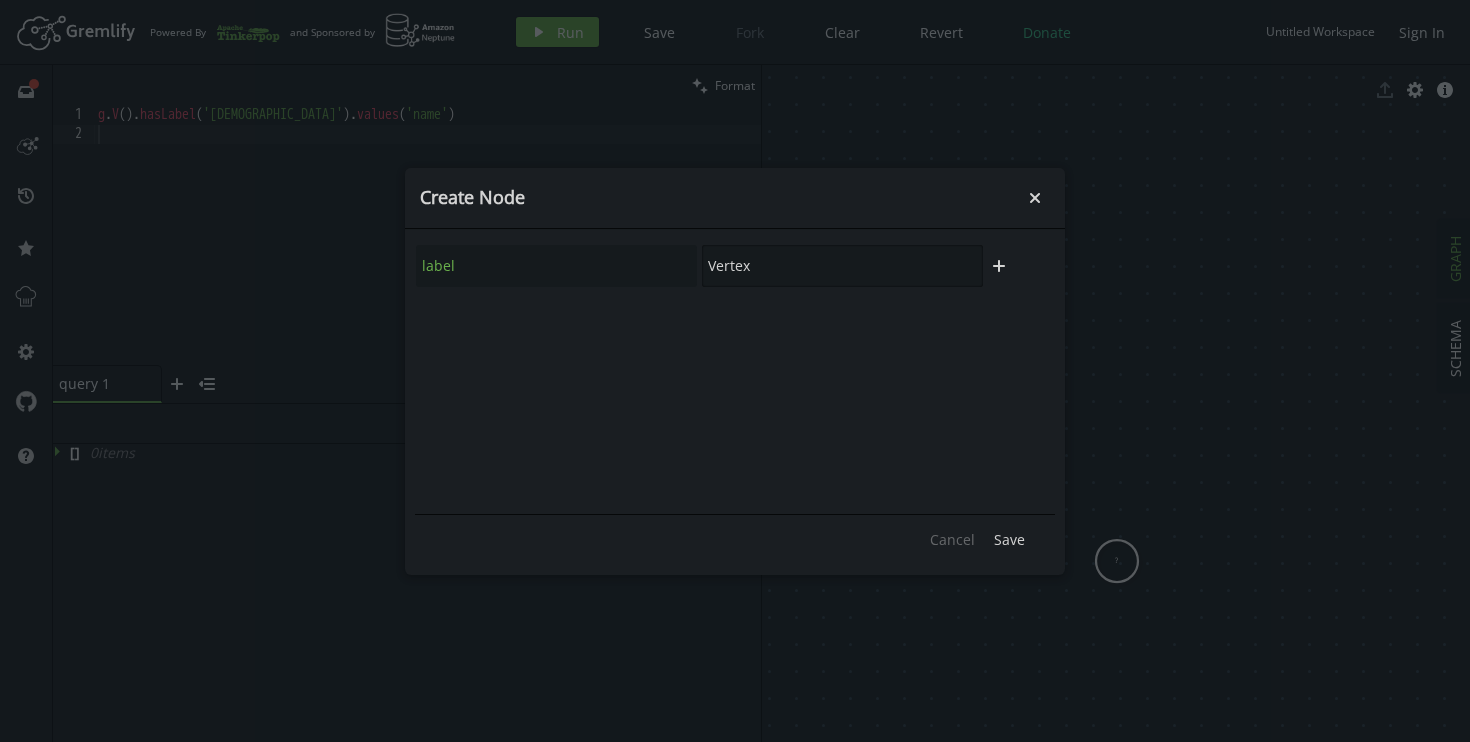 click on "Vertex" at bounding box center (842, 266) 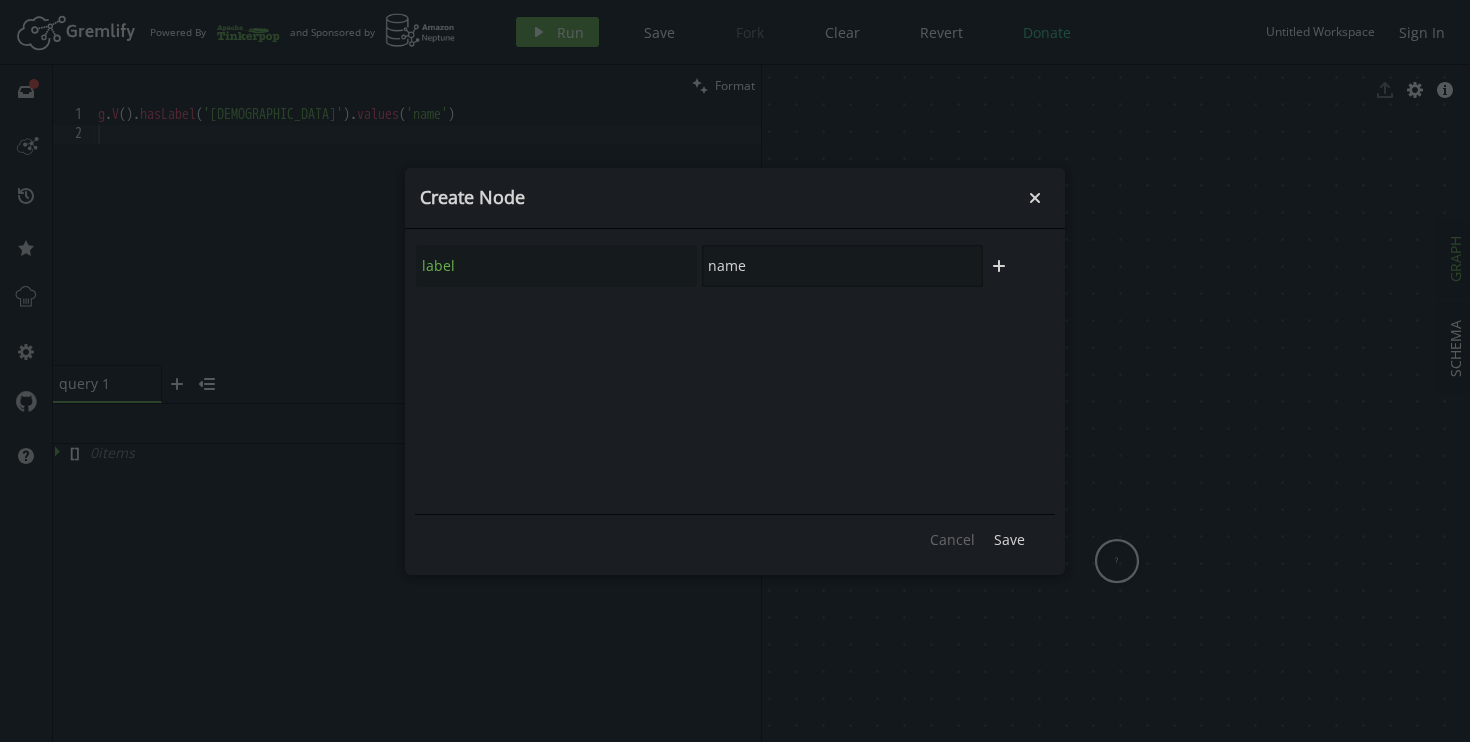 type on "name" 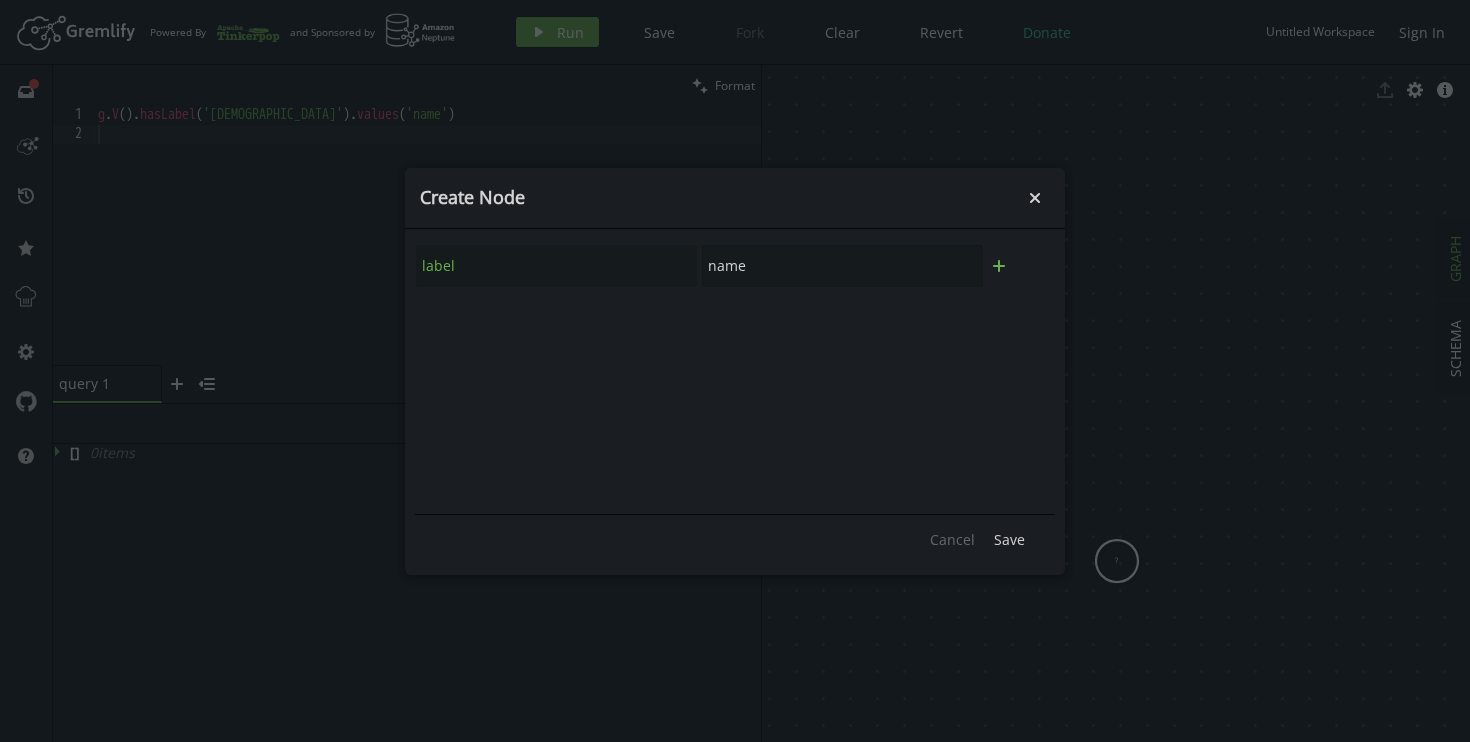 click 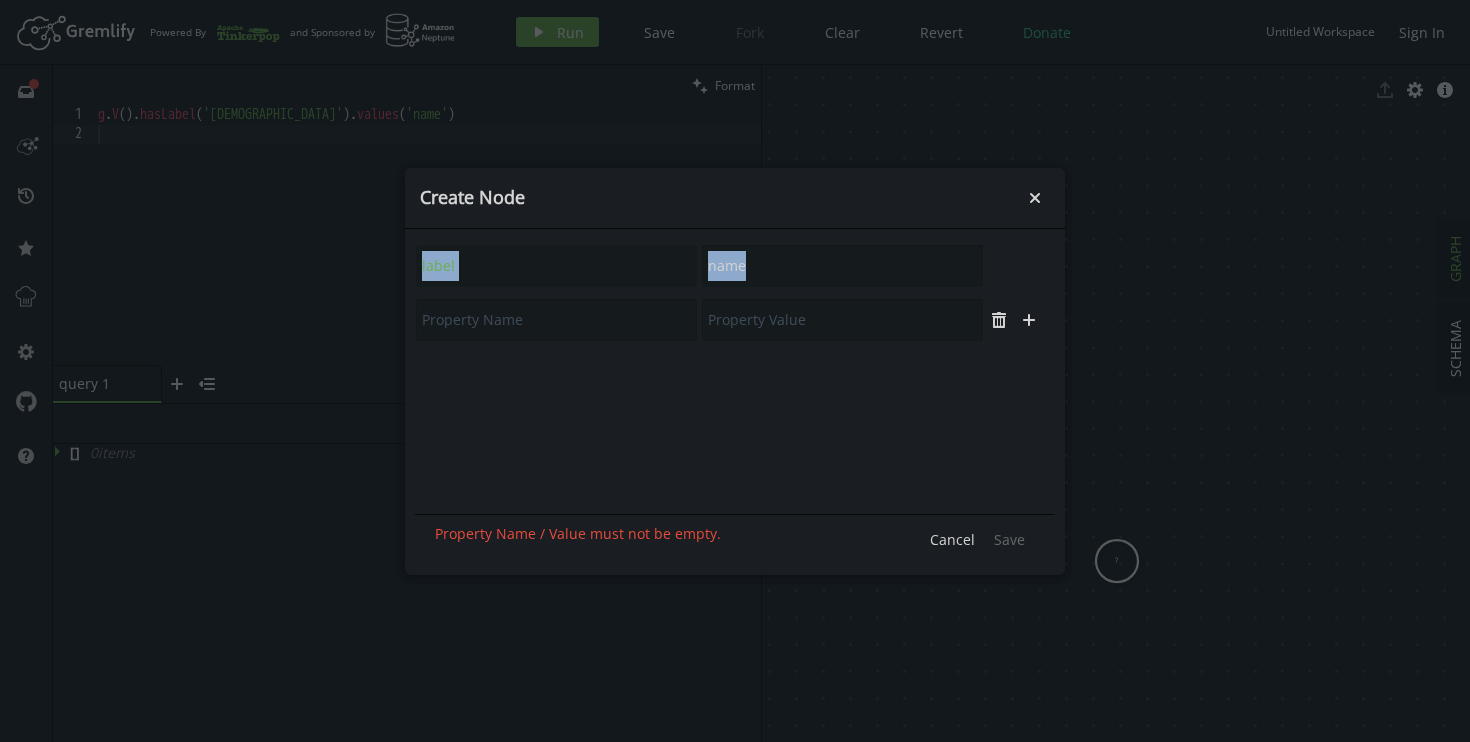 click at bounding box center [1019, 266] 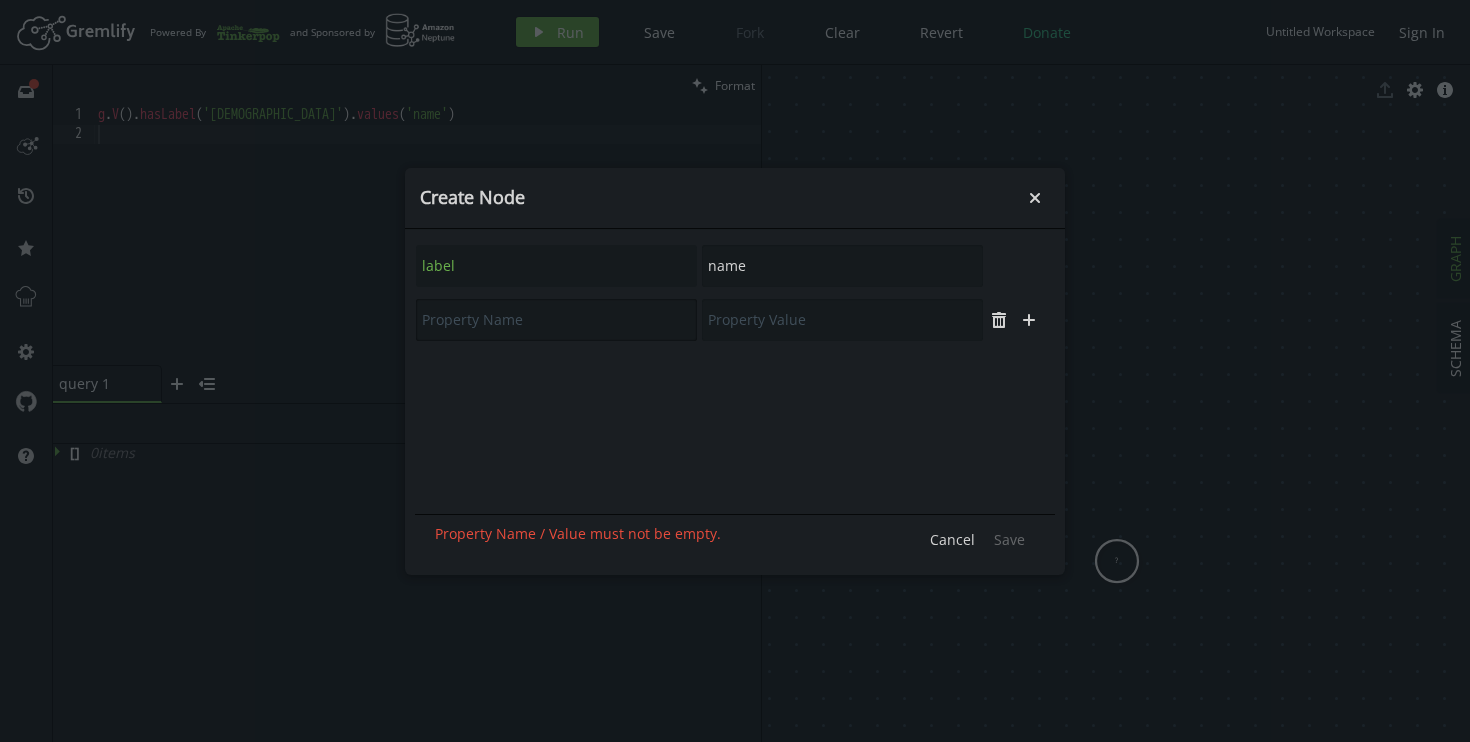 click at bounding box center [556, 320] 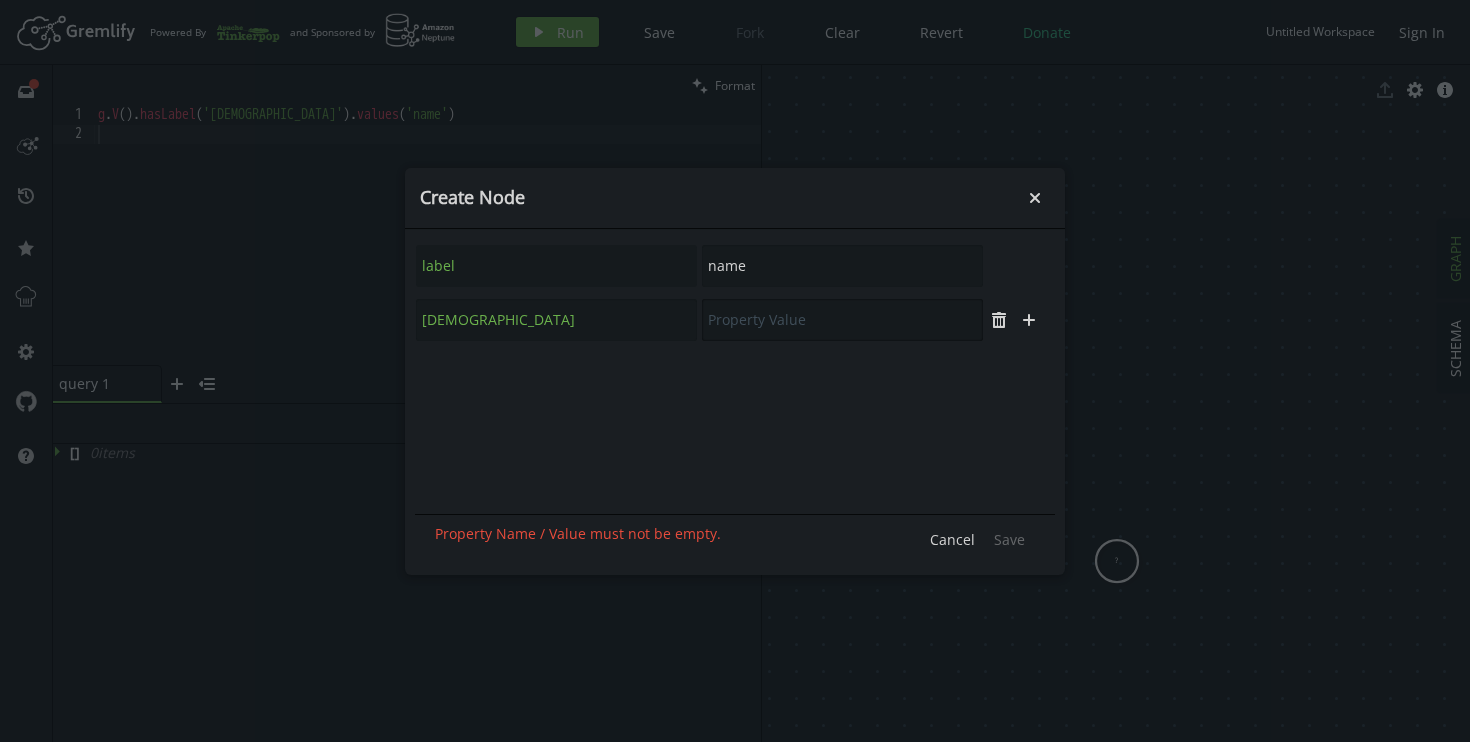 click at bounding box center (842, 320) 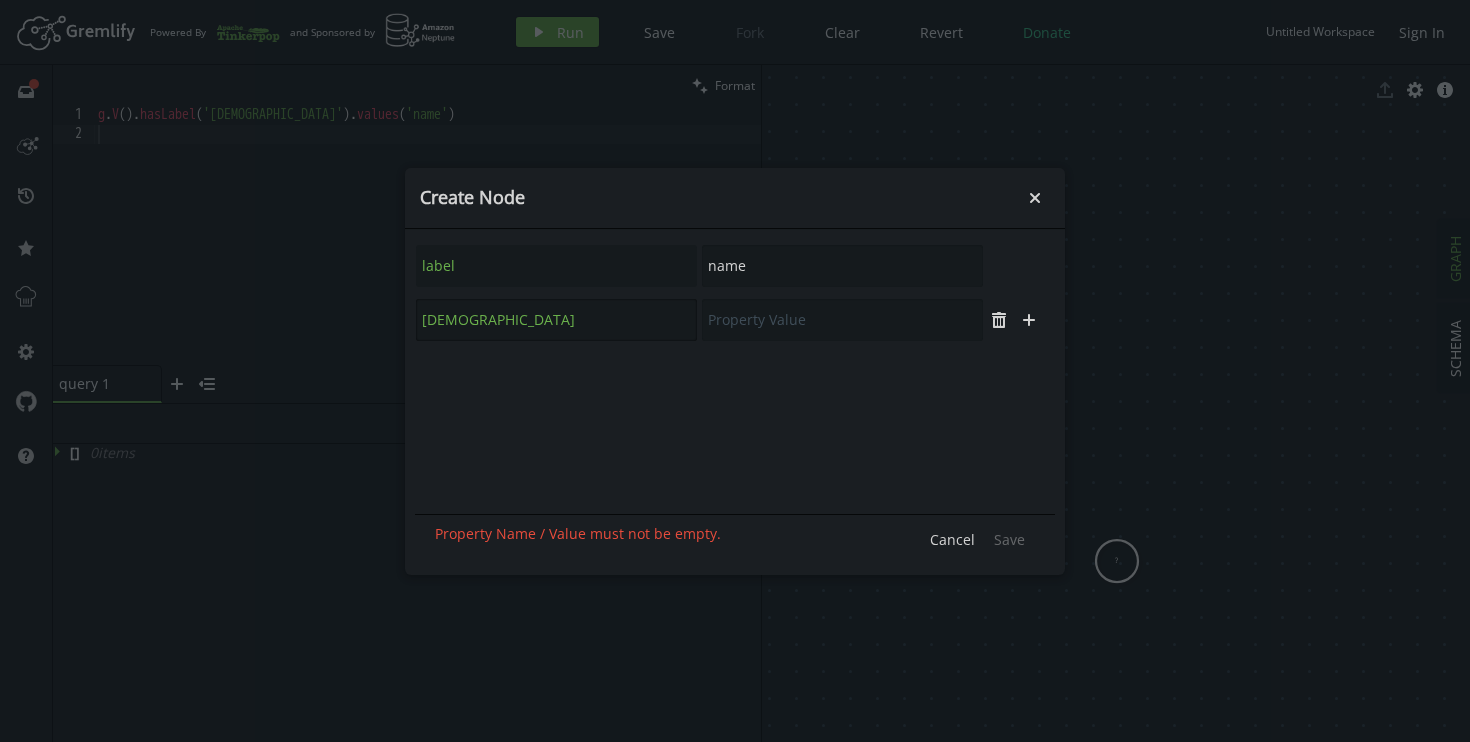 click on "[DEMOGRAPHIC_DATA]" at bounding box center (556, 320) 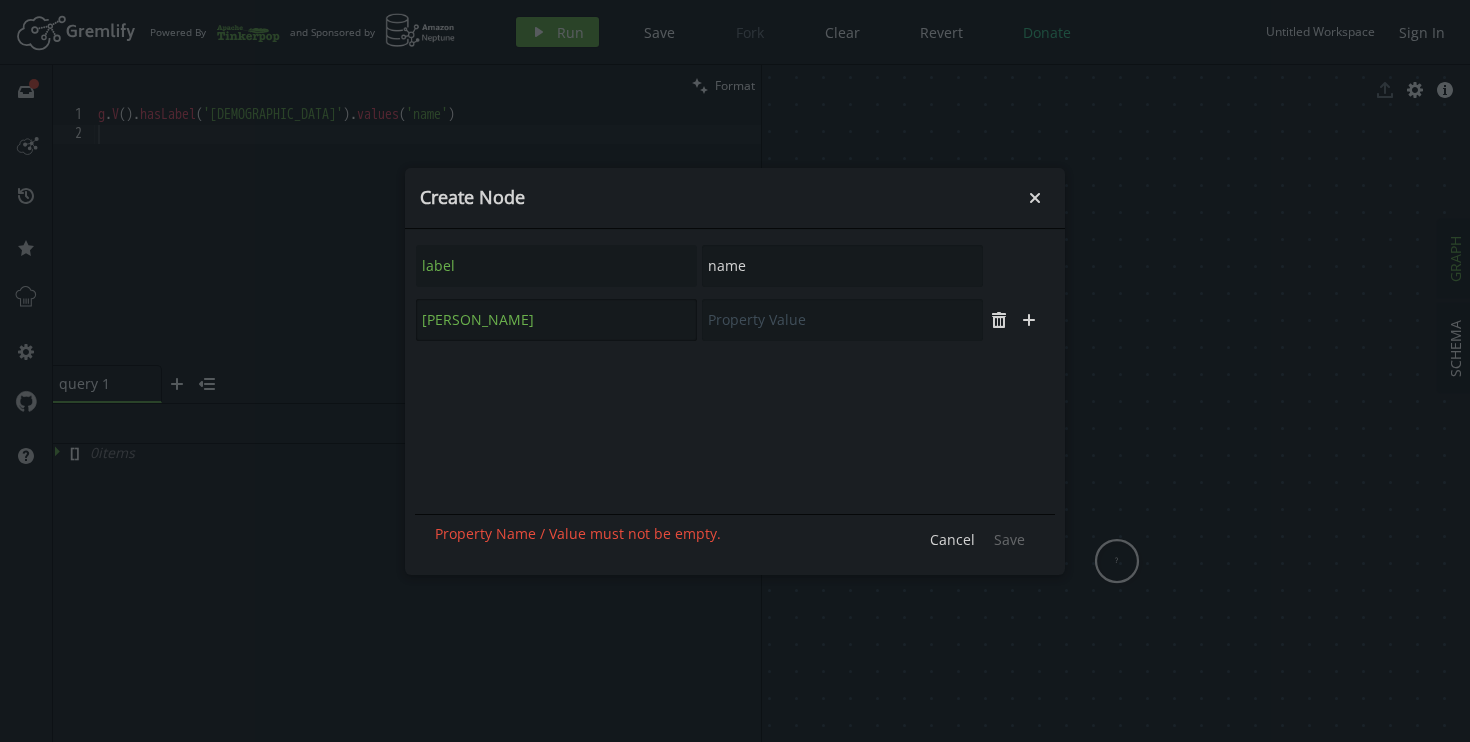 type on "[PERSON_NAME]" 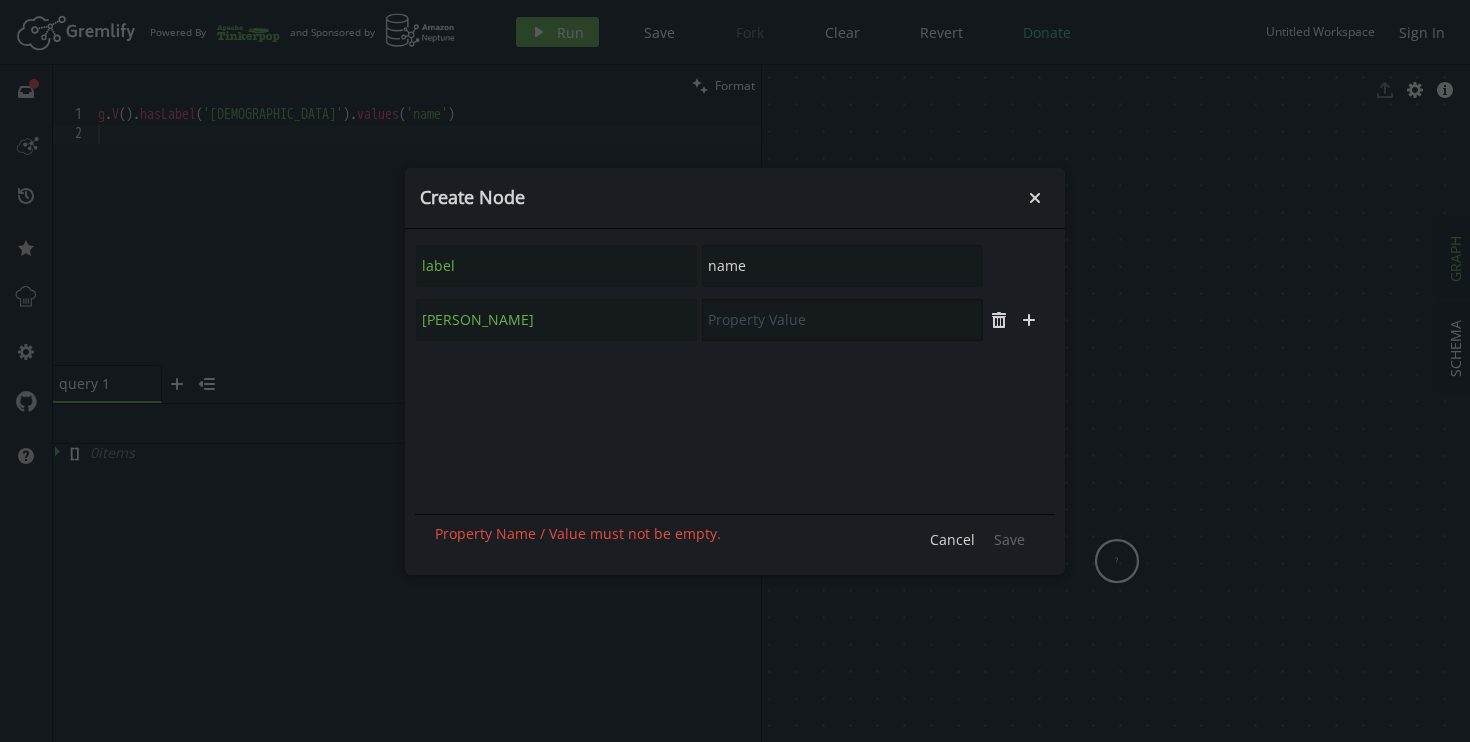 click at bounding box center (842, 320) 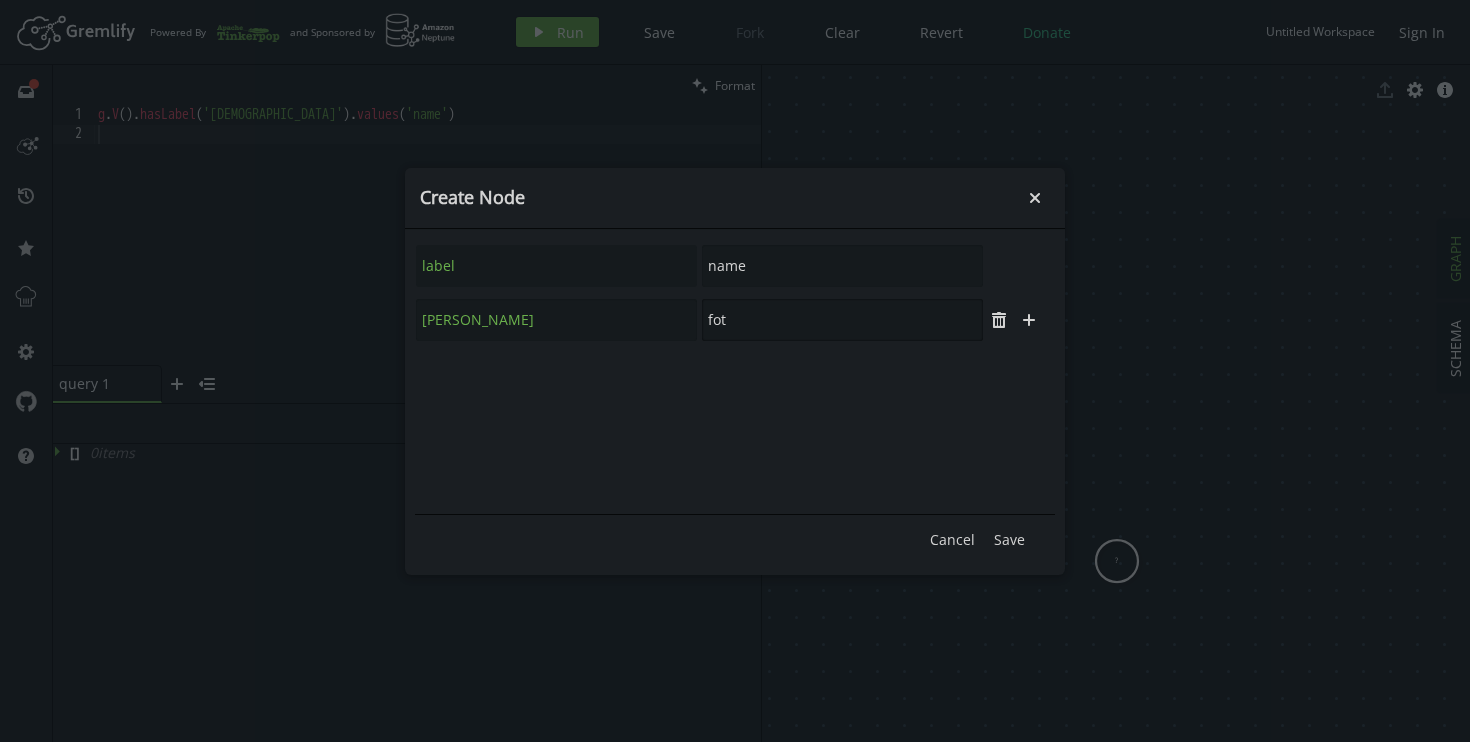 type on "[PERSON_NAME]" 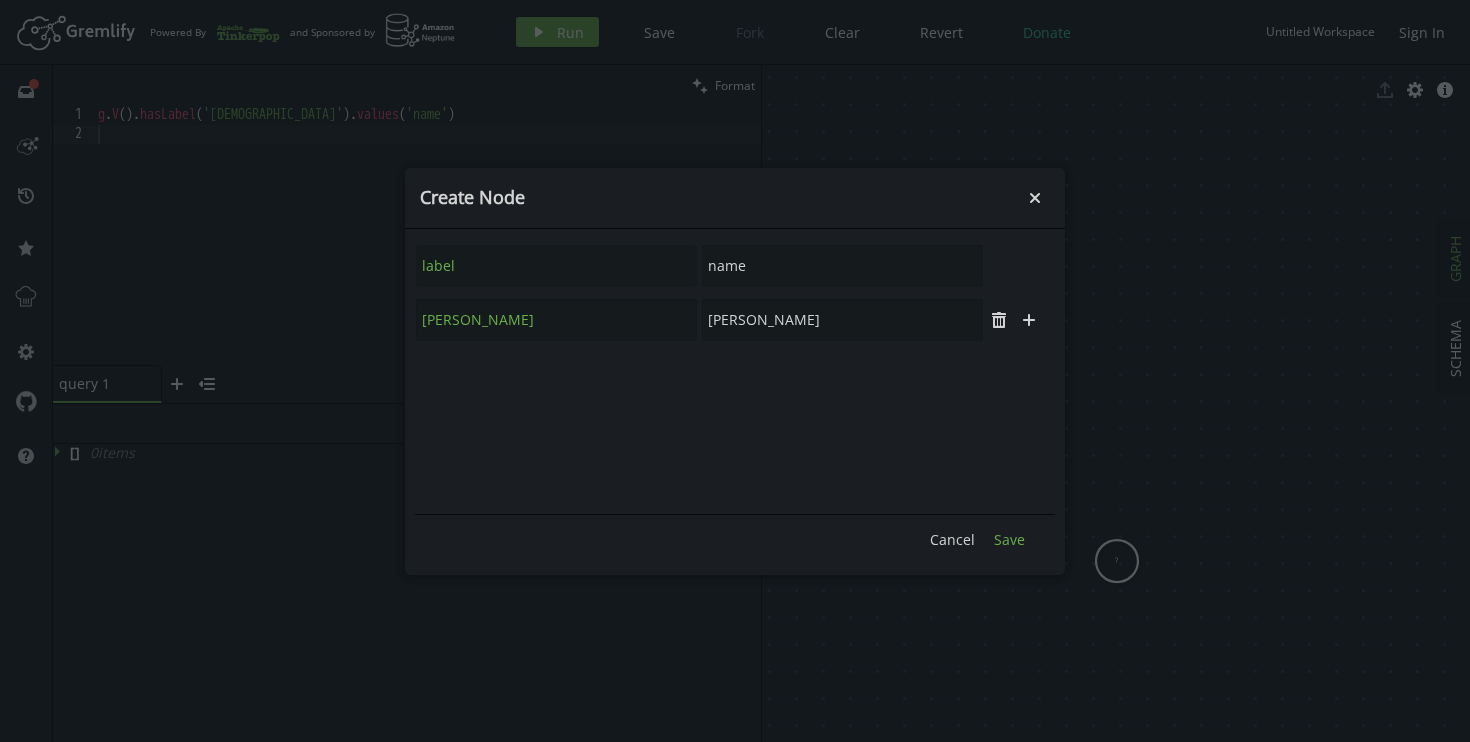 click on "Save" at bounding box center [1009, 539] 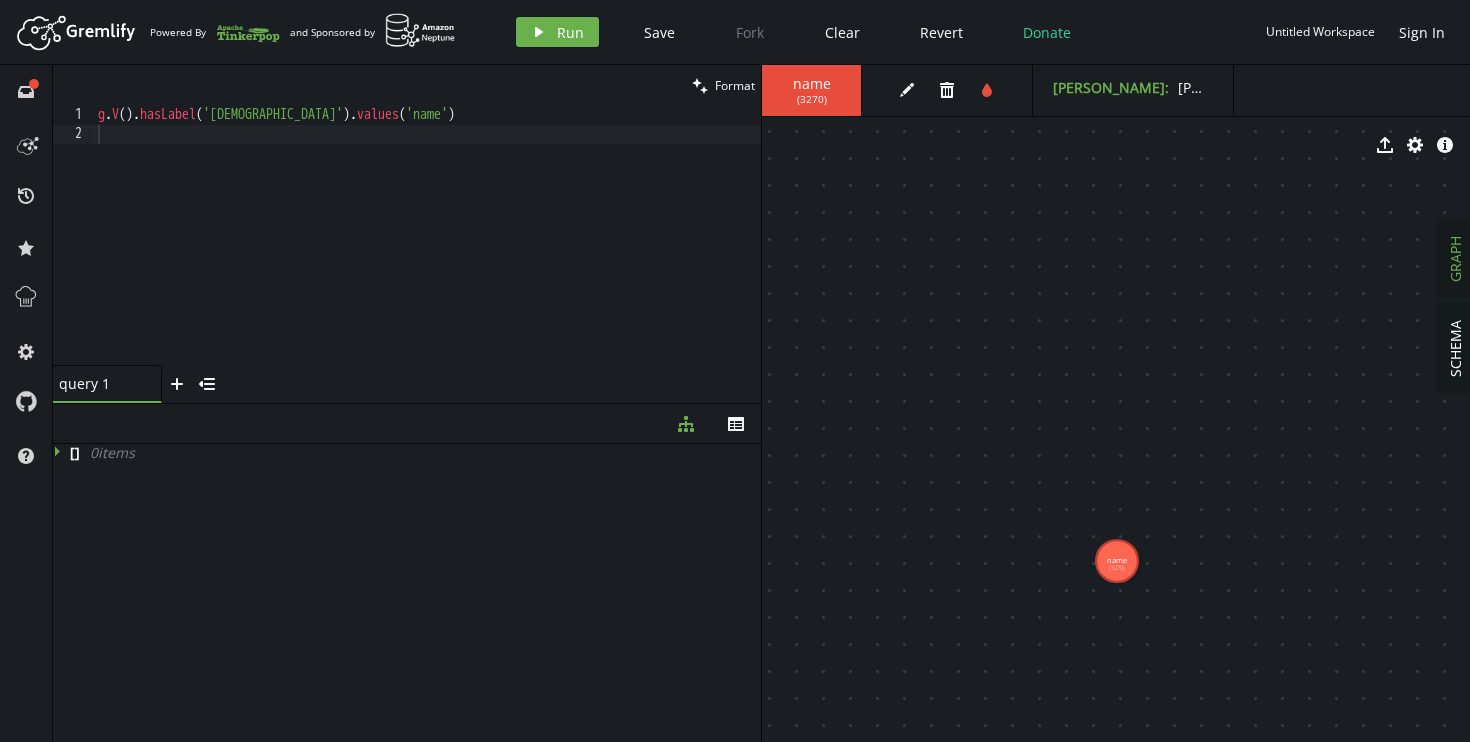 click on "Artboard Created with Sketch. Powered By and Sponsored by play Run Save Fork Clear Revert Donate Untitled Workspace Sign In" at bounding box center [735, 32] 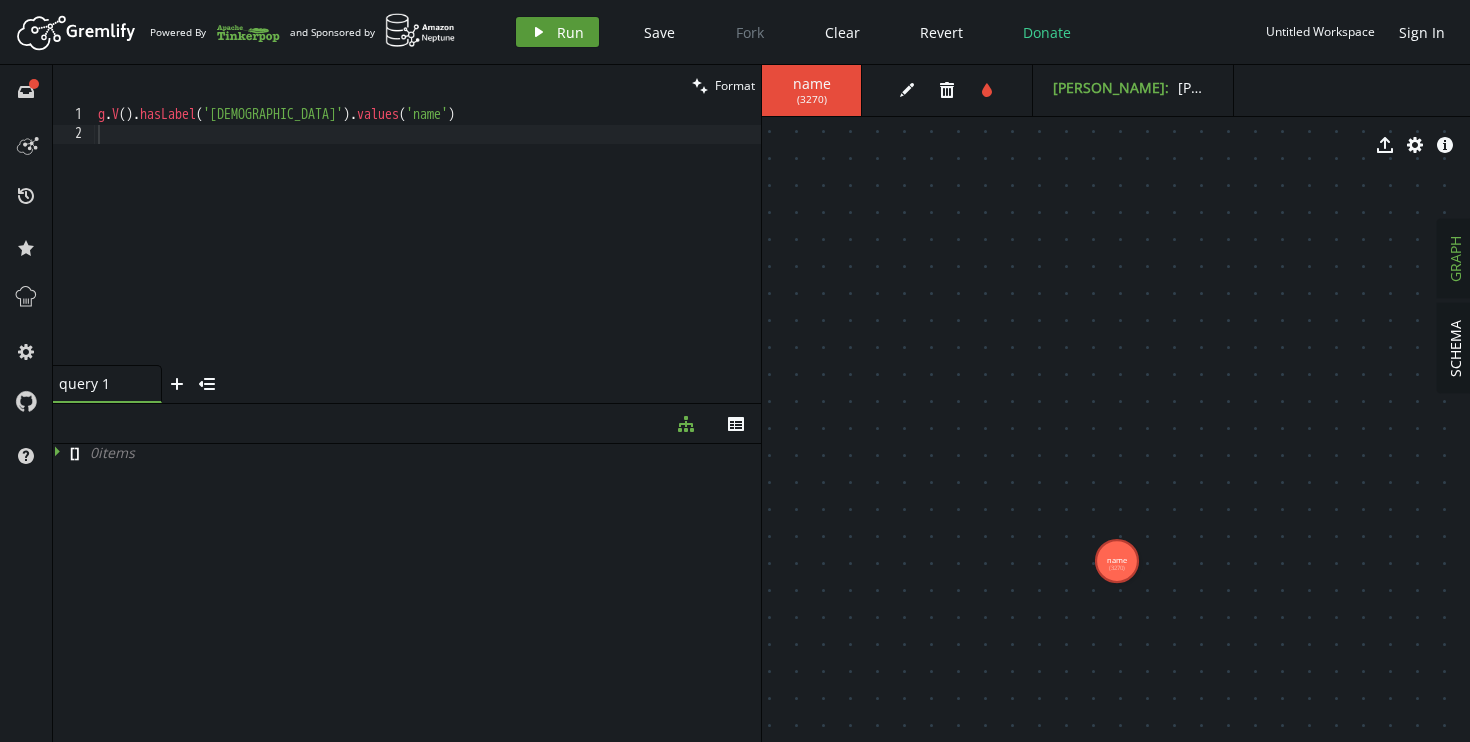 click on "play Run" at bounding box center (557, 32) 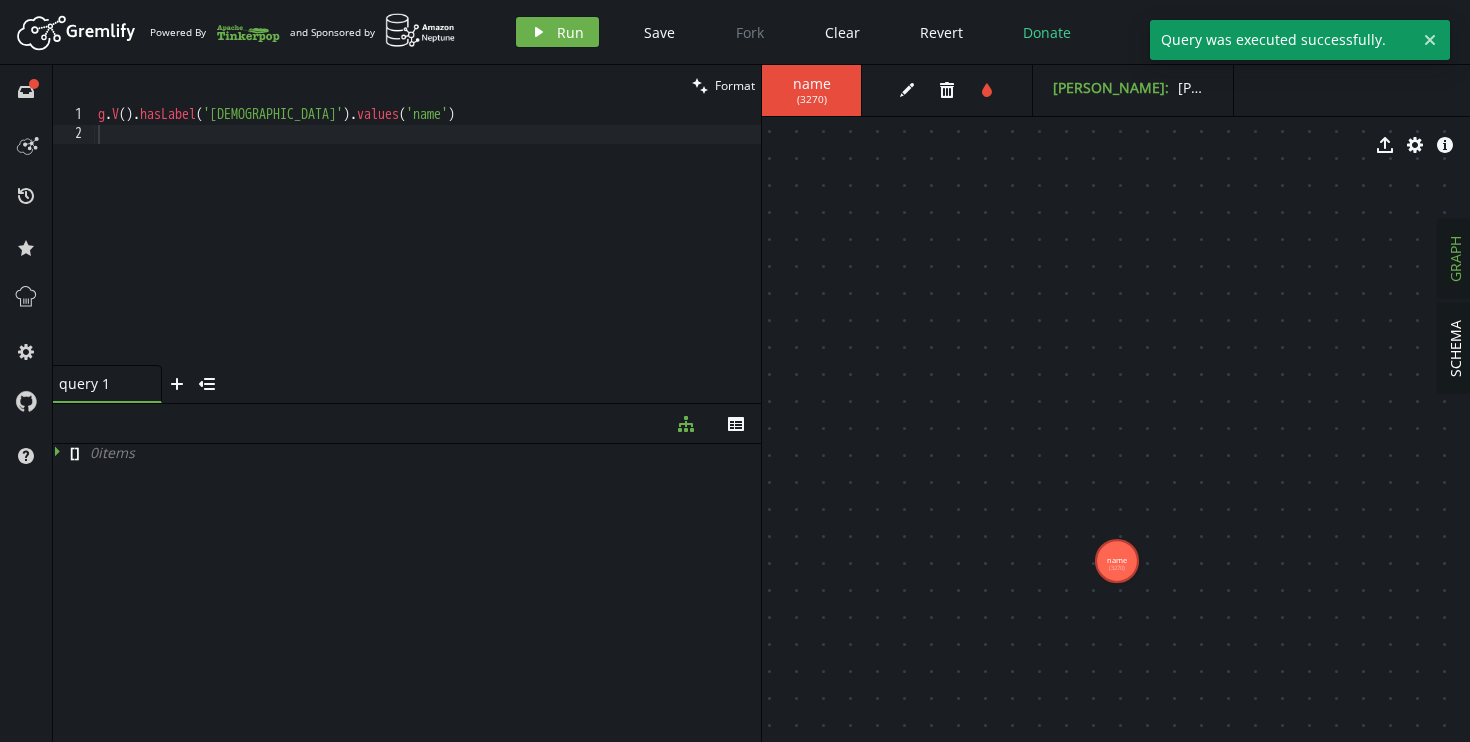 click on "g . V ( ) . hasLabel ( 'god' ) . values ( 'name' )" at bounding box center (427, 255) 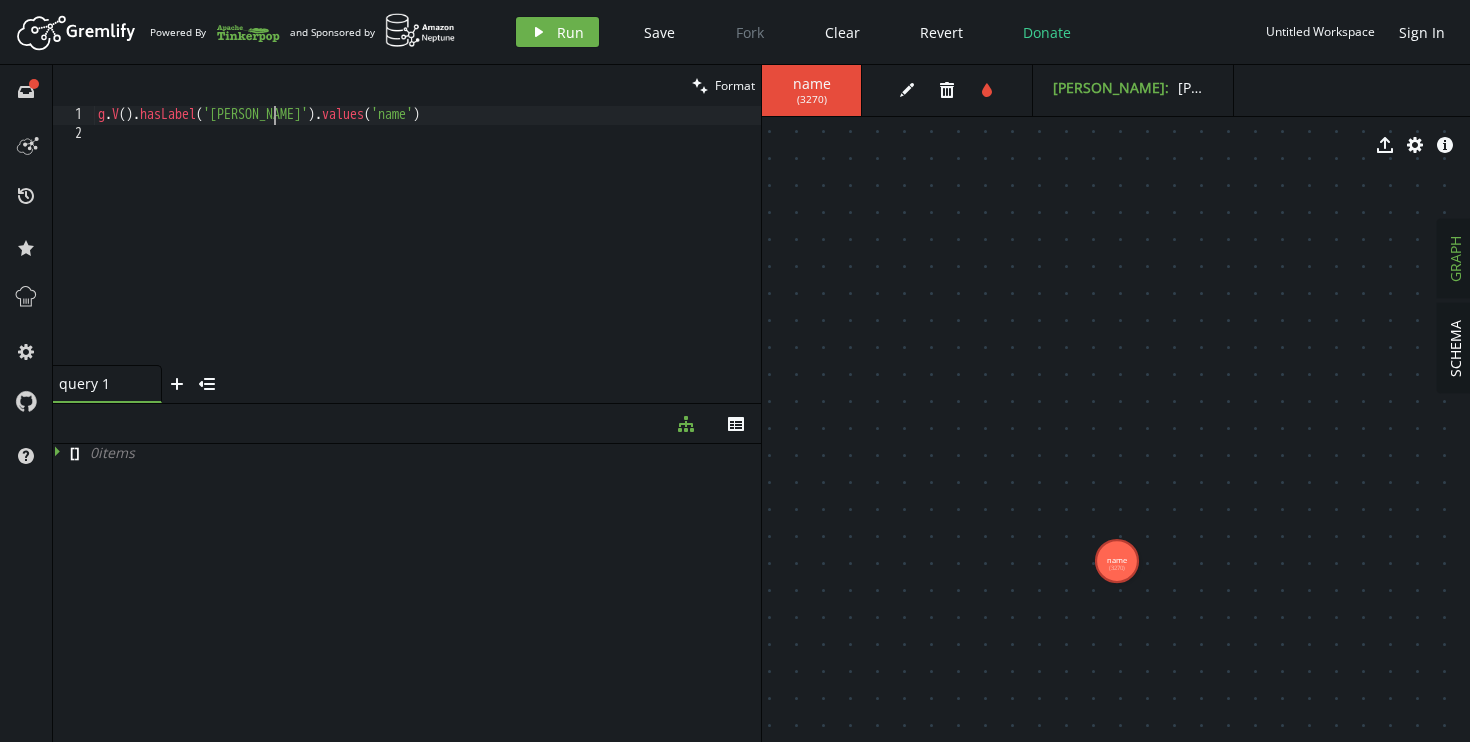 scroll, scrollTop: 0, scrollLeft: 1, axis: horizontal 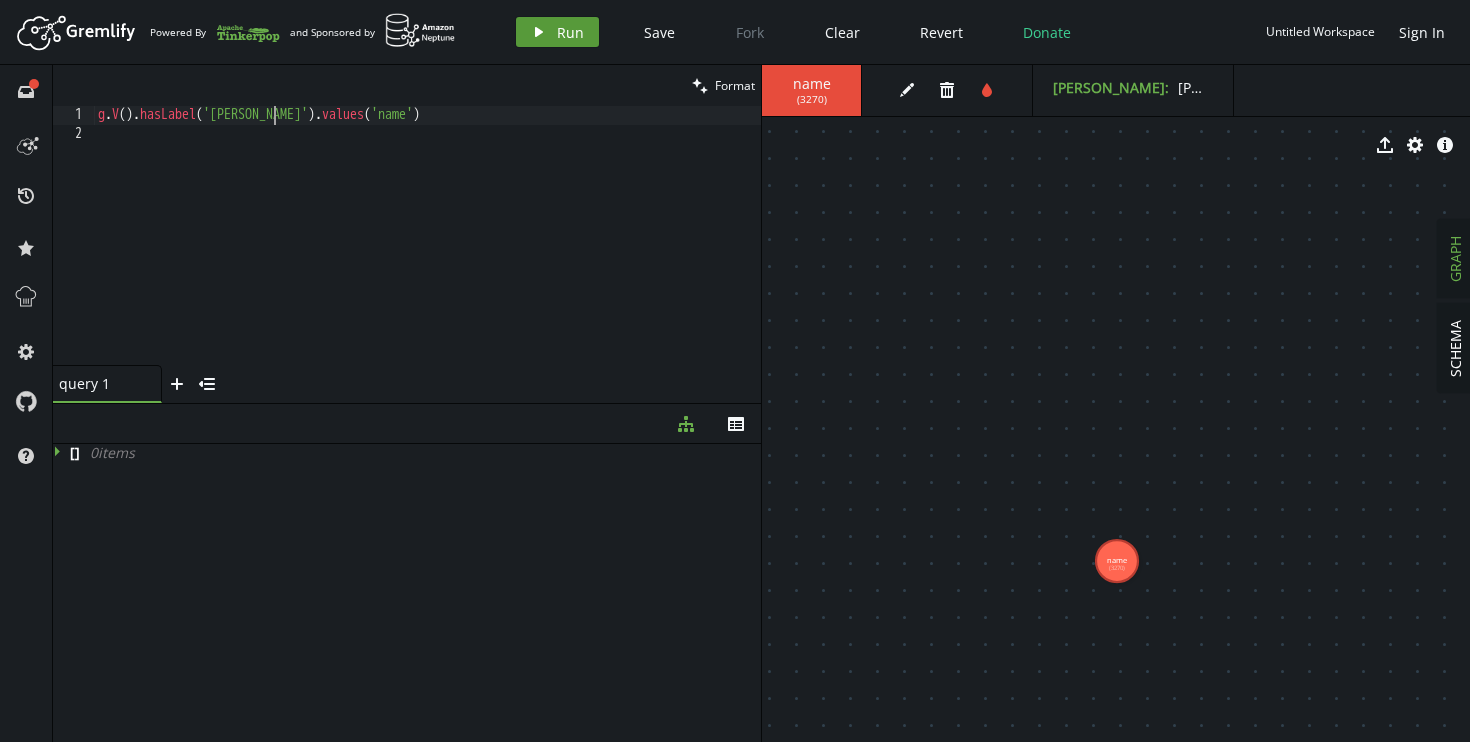 click on "Run" at bounding box center (570, 32) 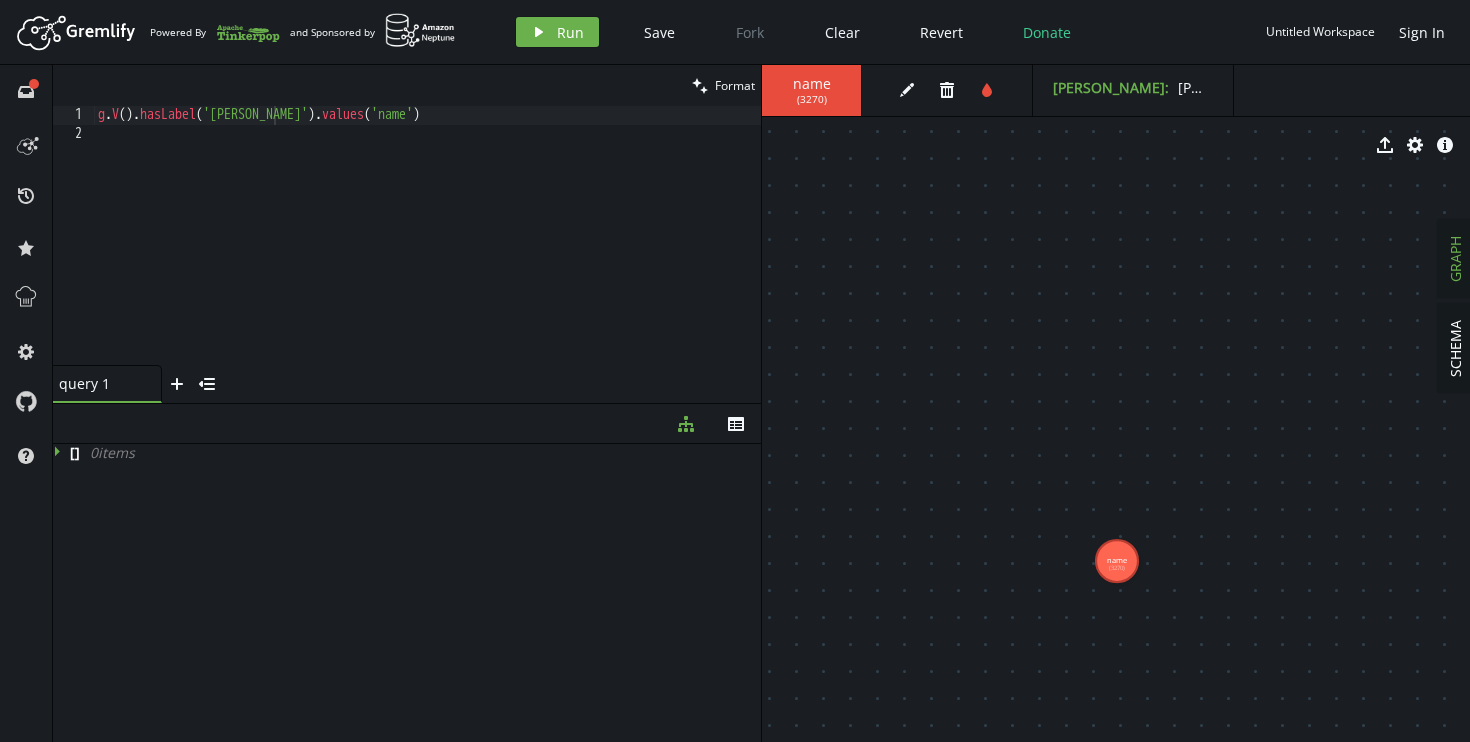 click on "( 3270 )" at bounding box center (812, 99) 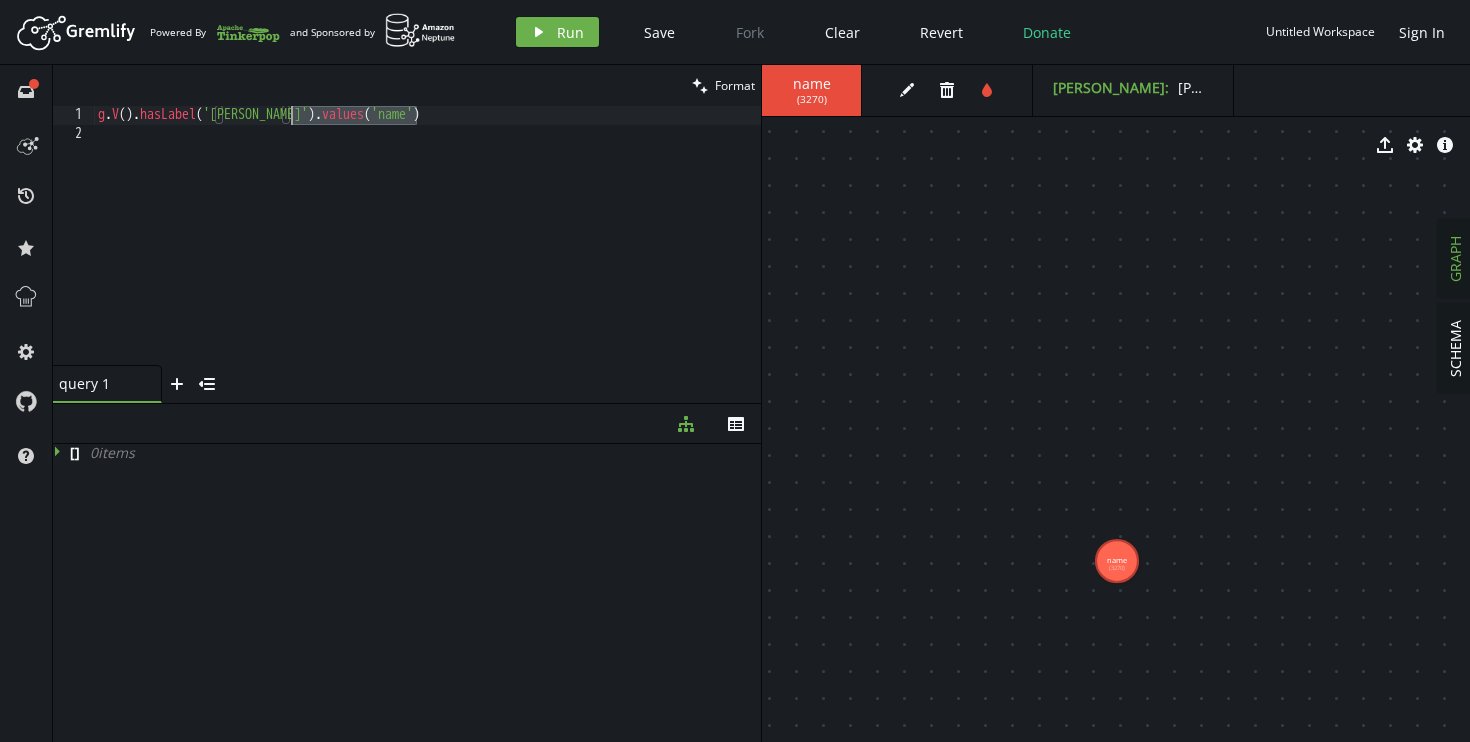 drag, startPoint x: 421, startPoint y: 118, endPoint x: 294, endPoint y: 118, distance: 127 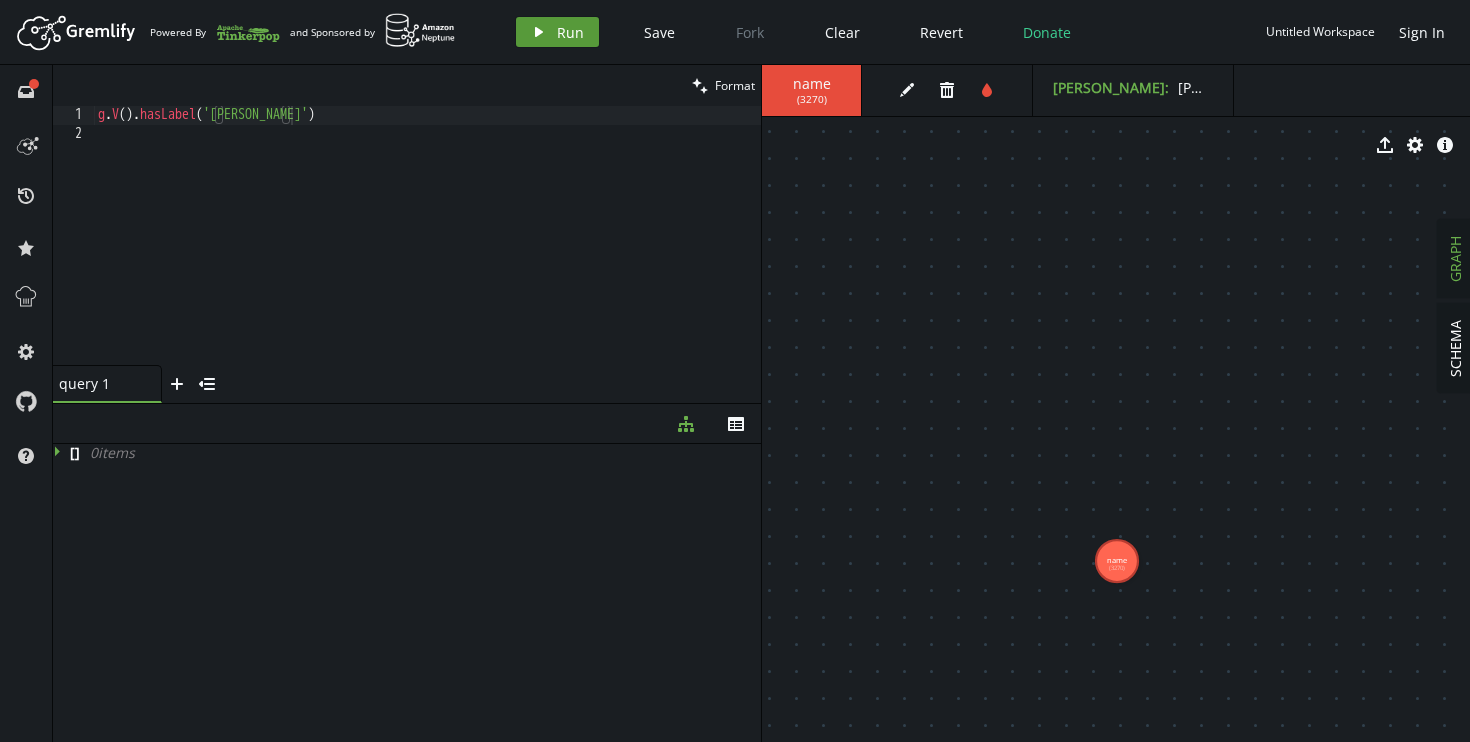 click on "play Run" at bounding box center [557, 32] 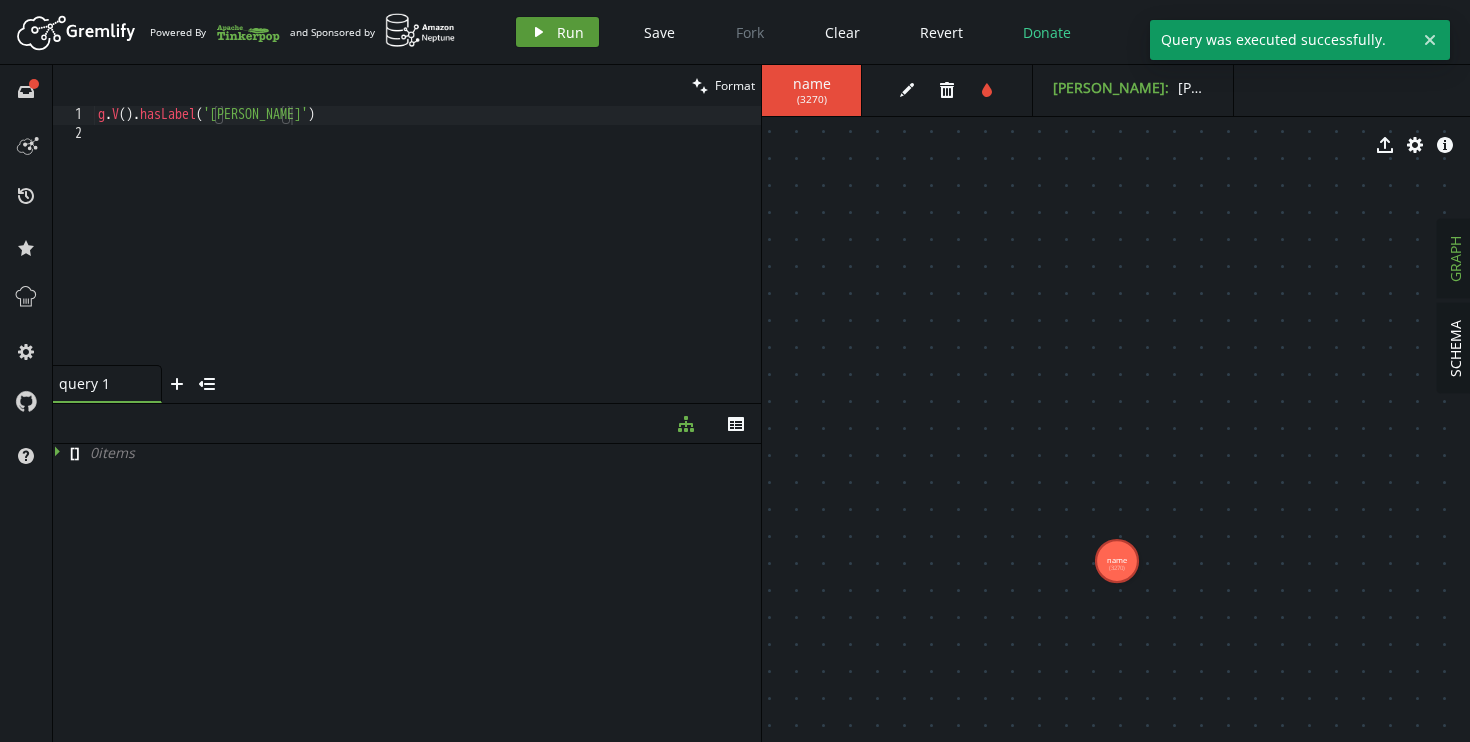 click on "play Run" at bounding box center [557, 32] 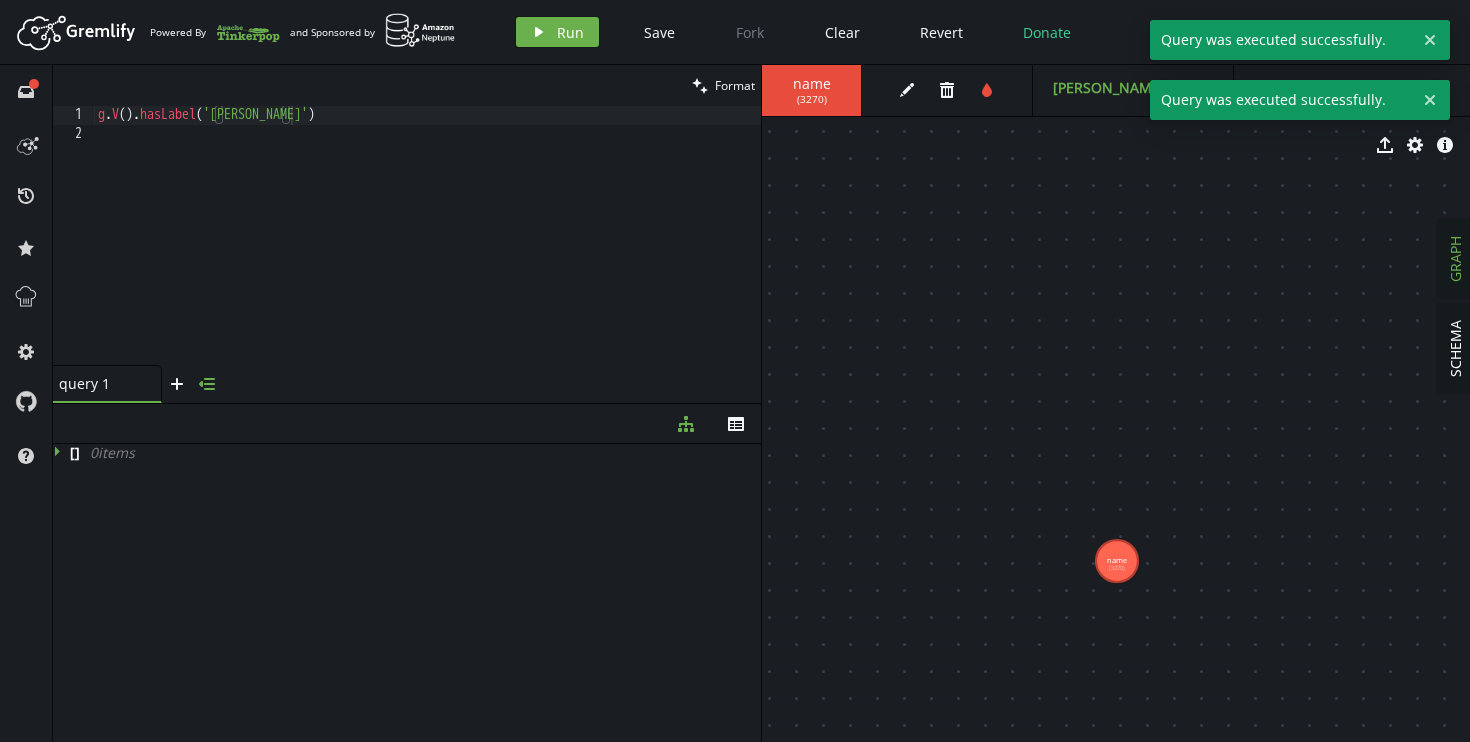 click 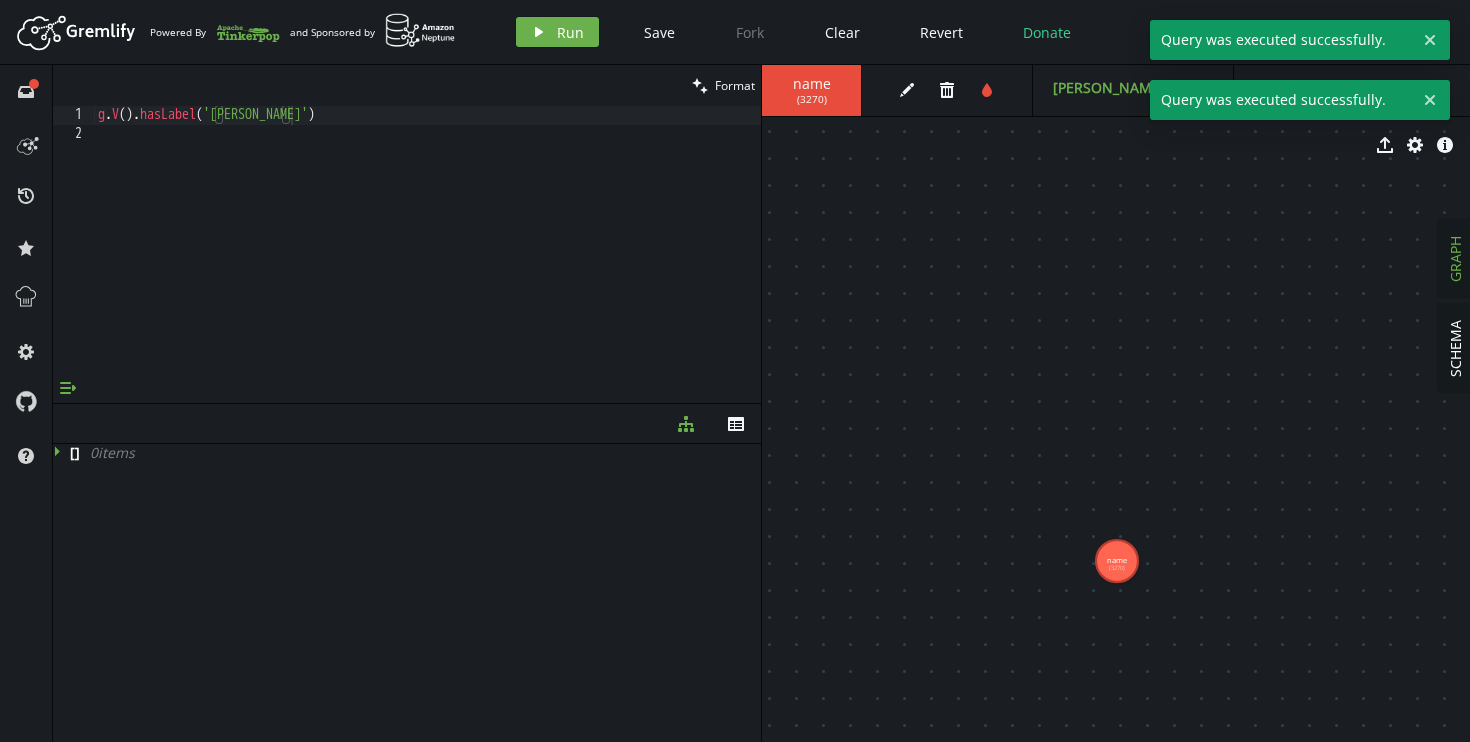 click 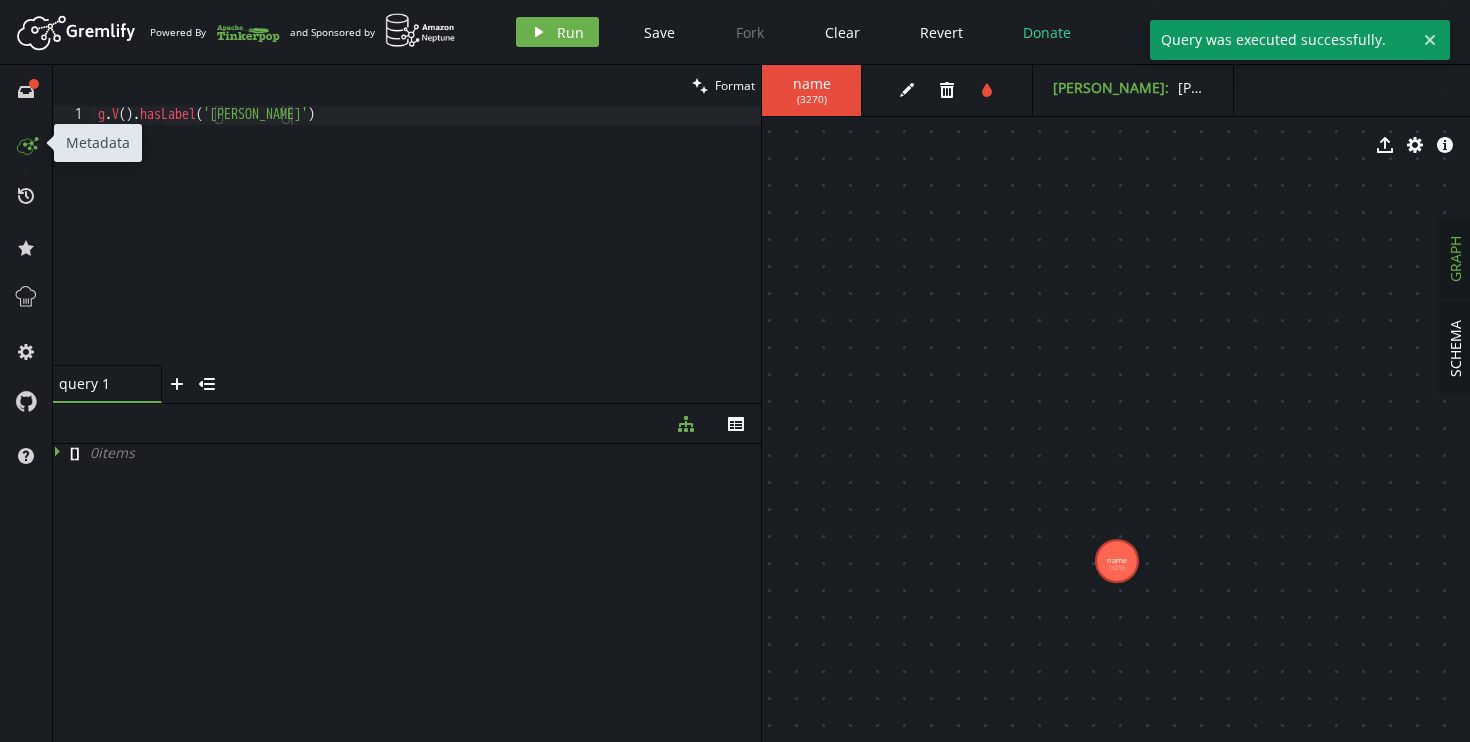 click 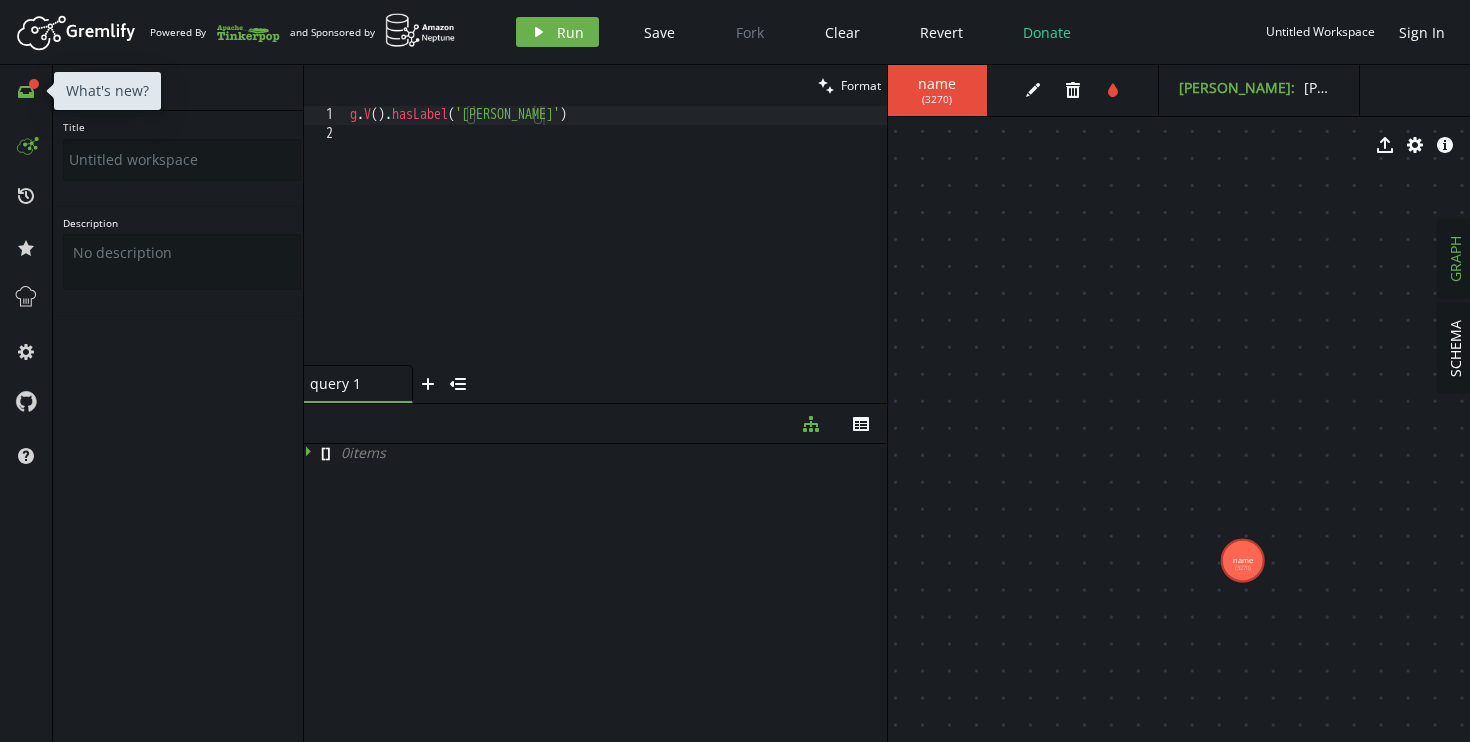 click on "full-circle inbox" at bounding box center (26, 91) 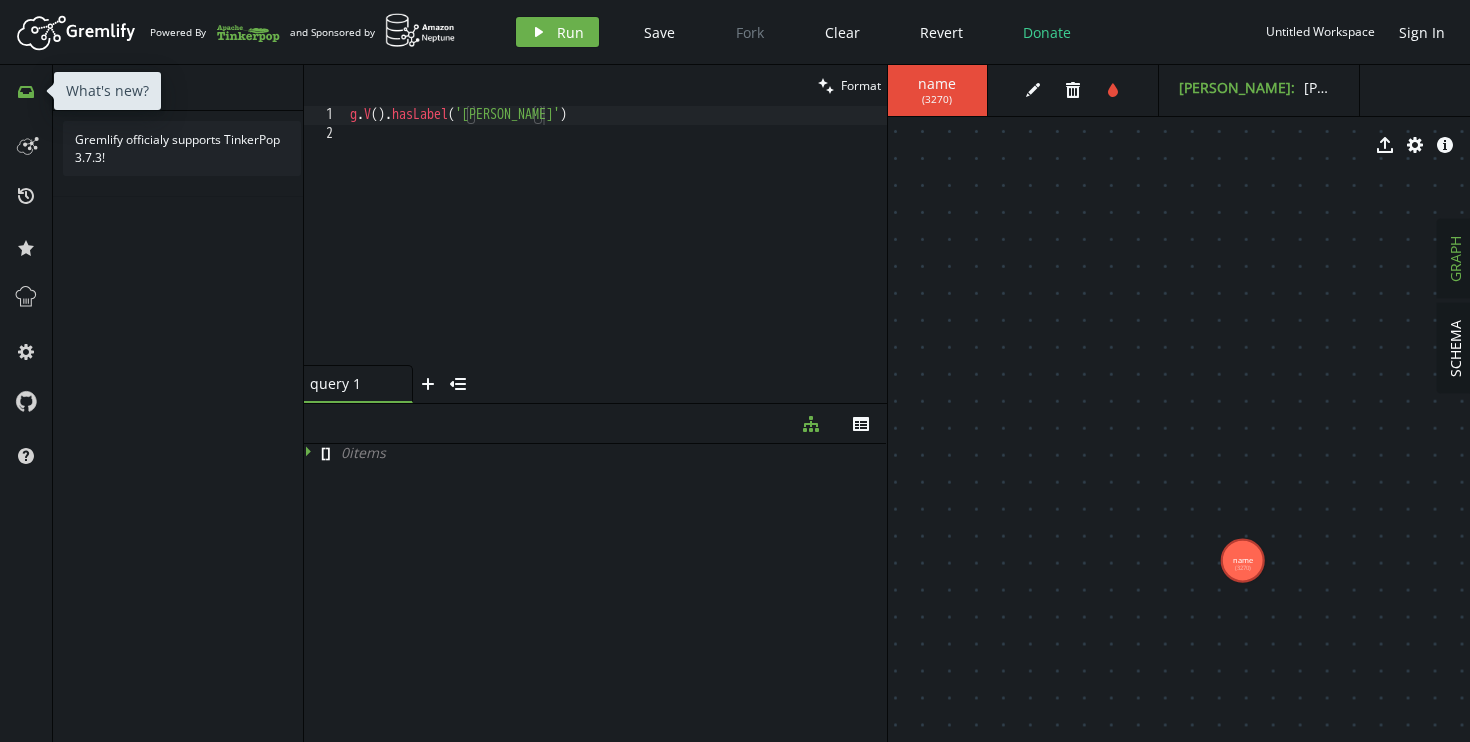click on "inbox" 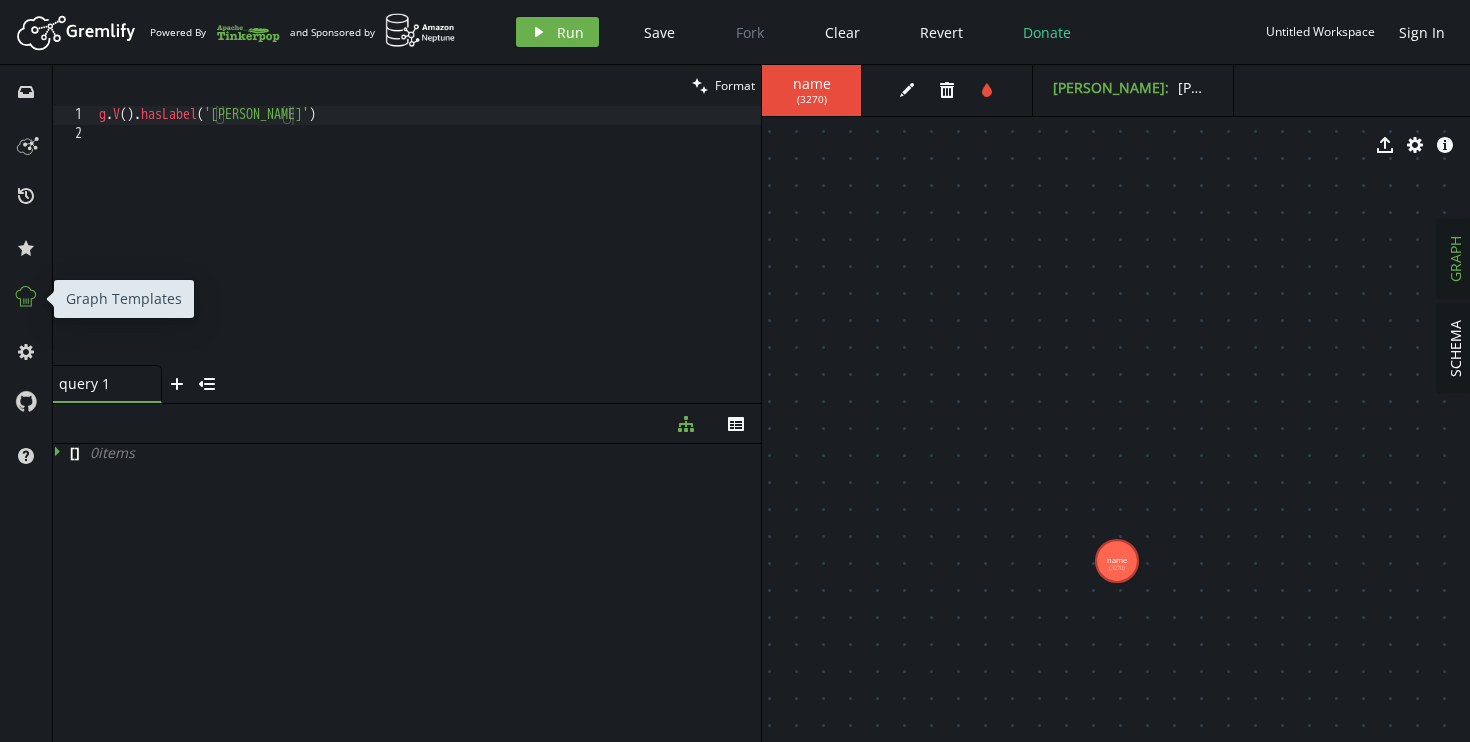 click 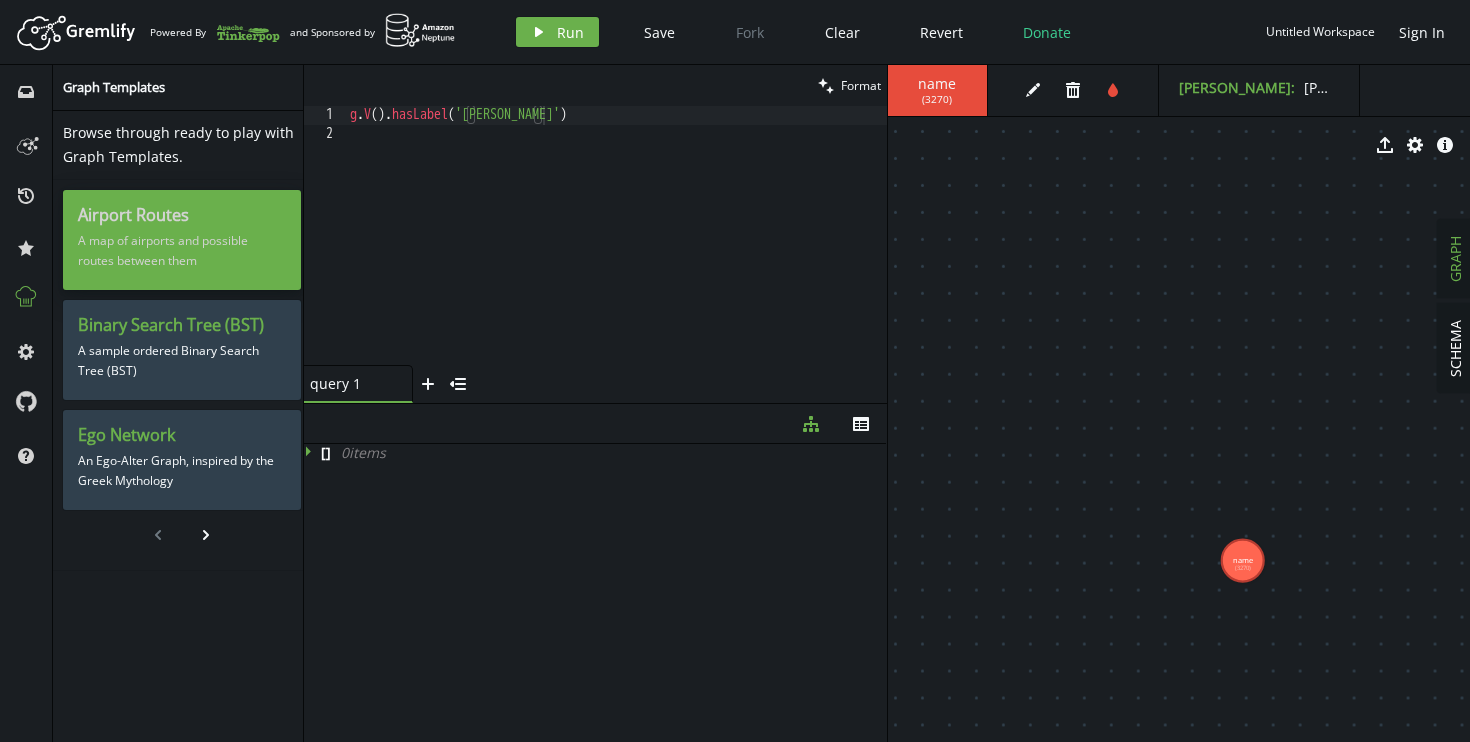 click on "A map of airports and possible routes between them" at bounding box center [182, 251] 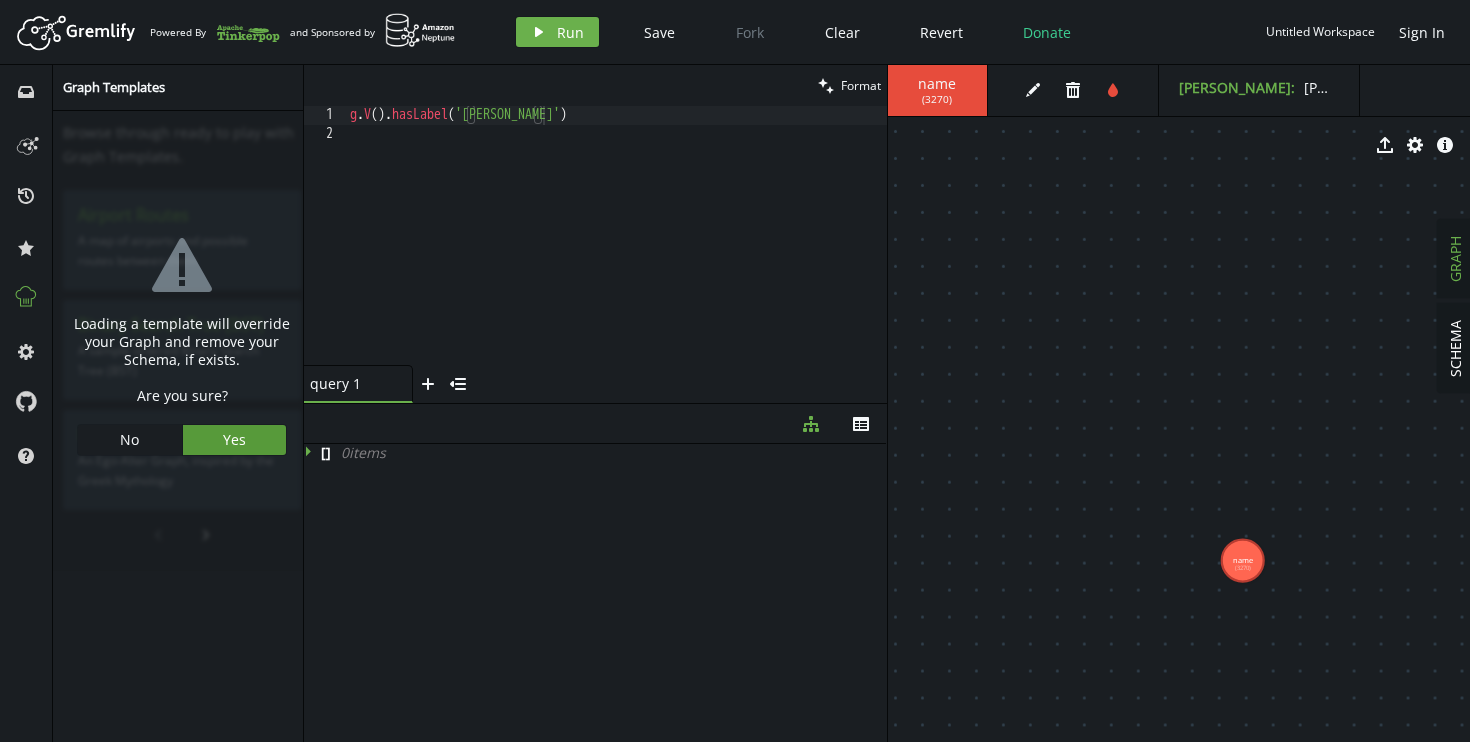 click on "Yes" at bounding box center [234, 439] 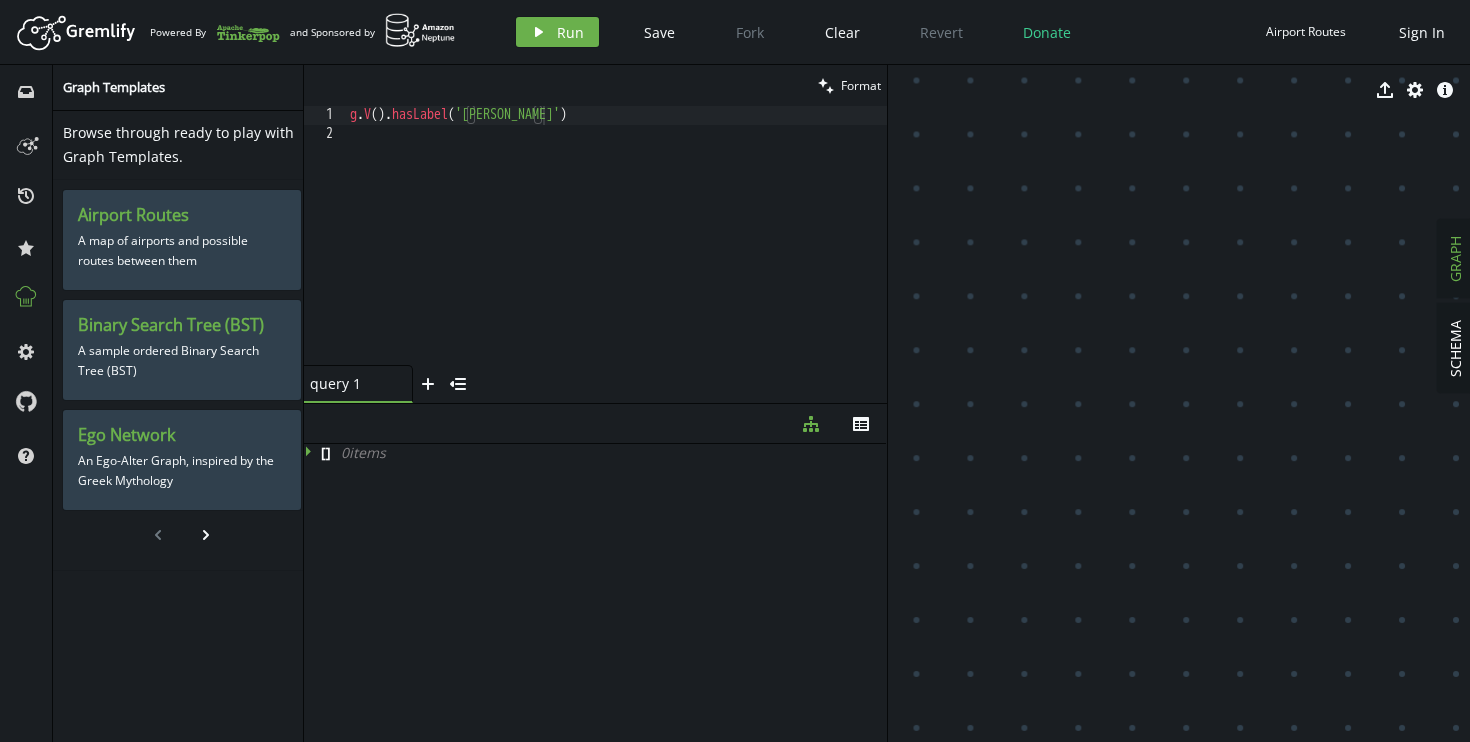 click on "g . V ( ) . hasLabel ( '[PERSON_NAME]' )" at bounding box center [616, 254] 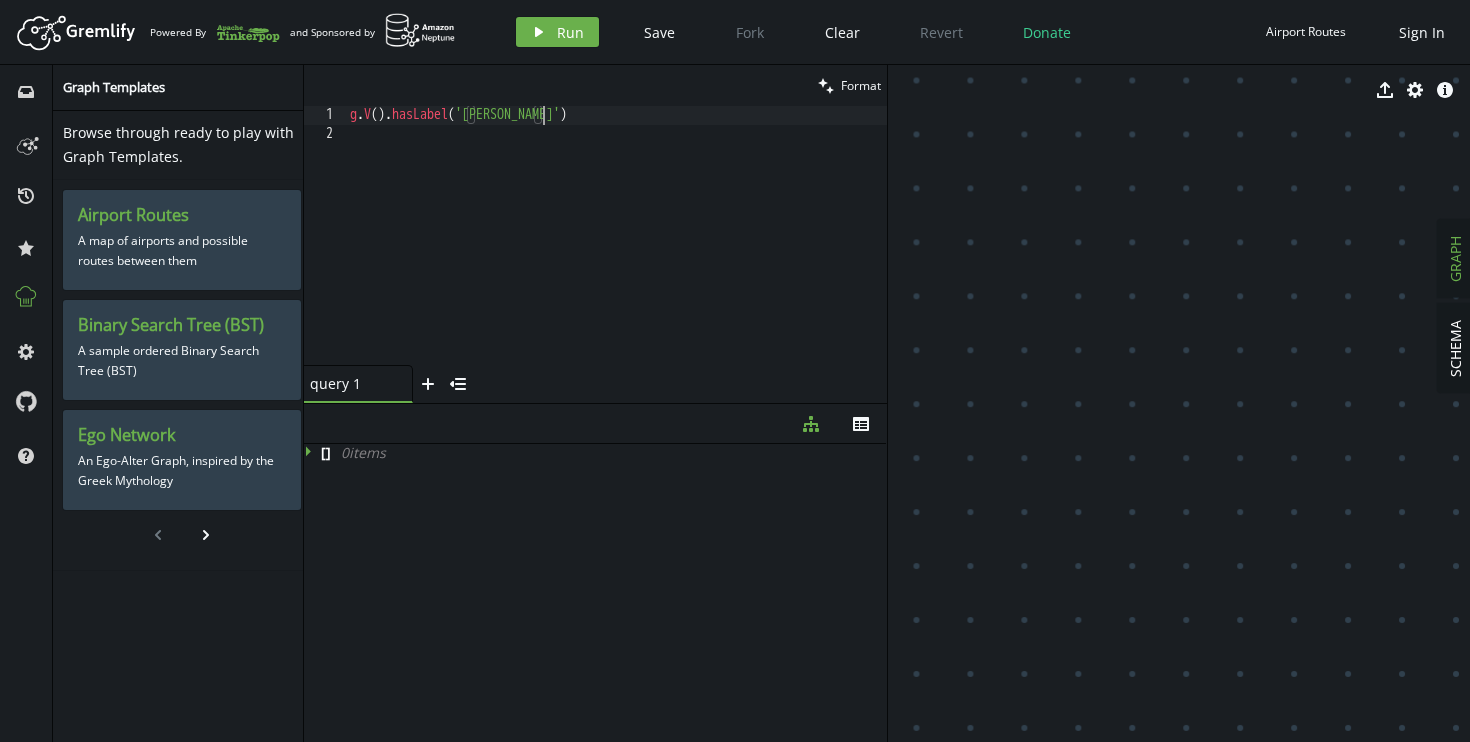 click 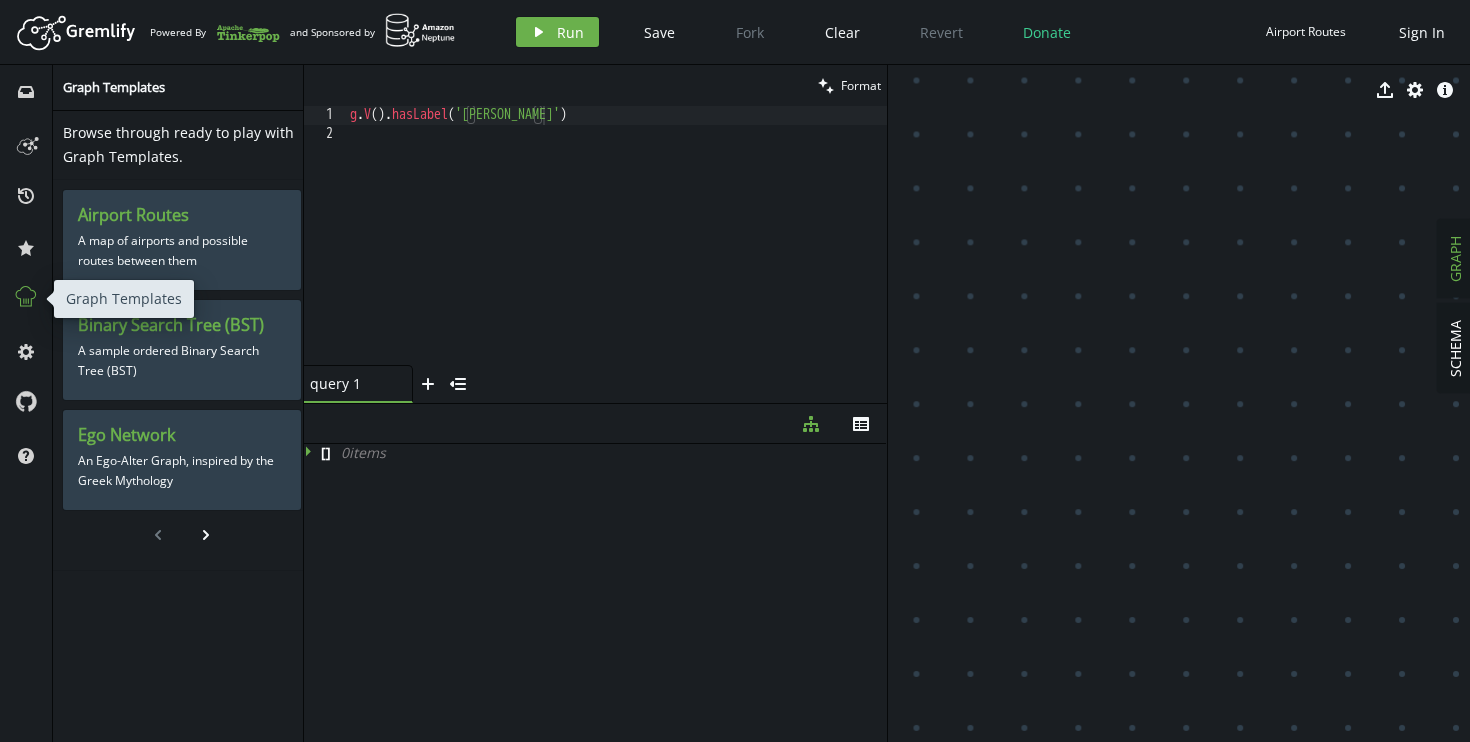 click 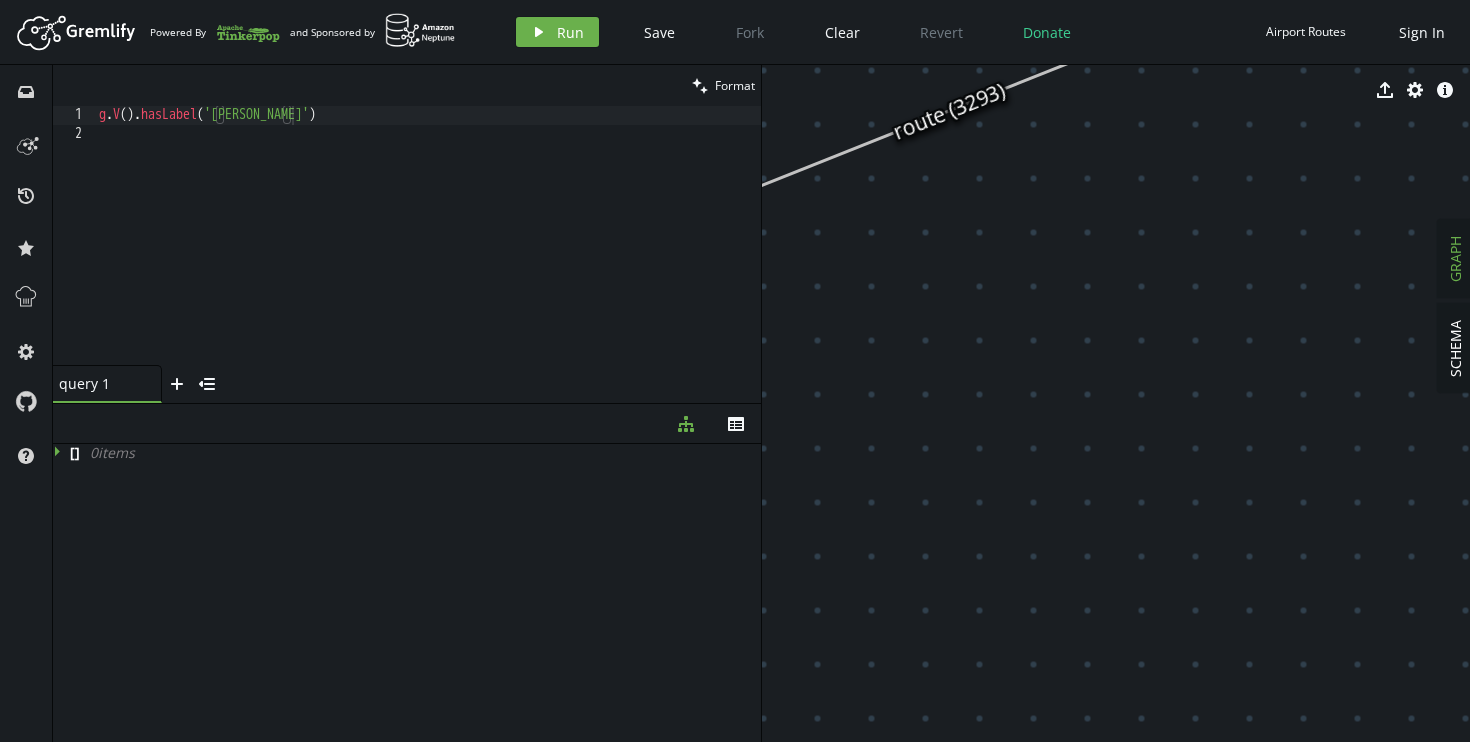 drag, startPoint x: 929, startPoint y: 215, endPoint x: 1172, endPoint y: 529, distance: 397.04535 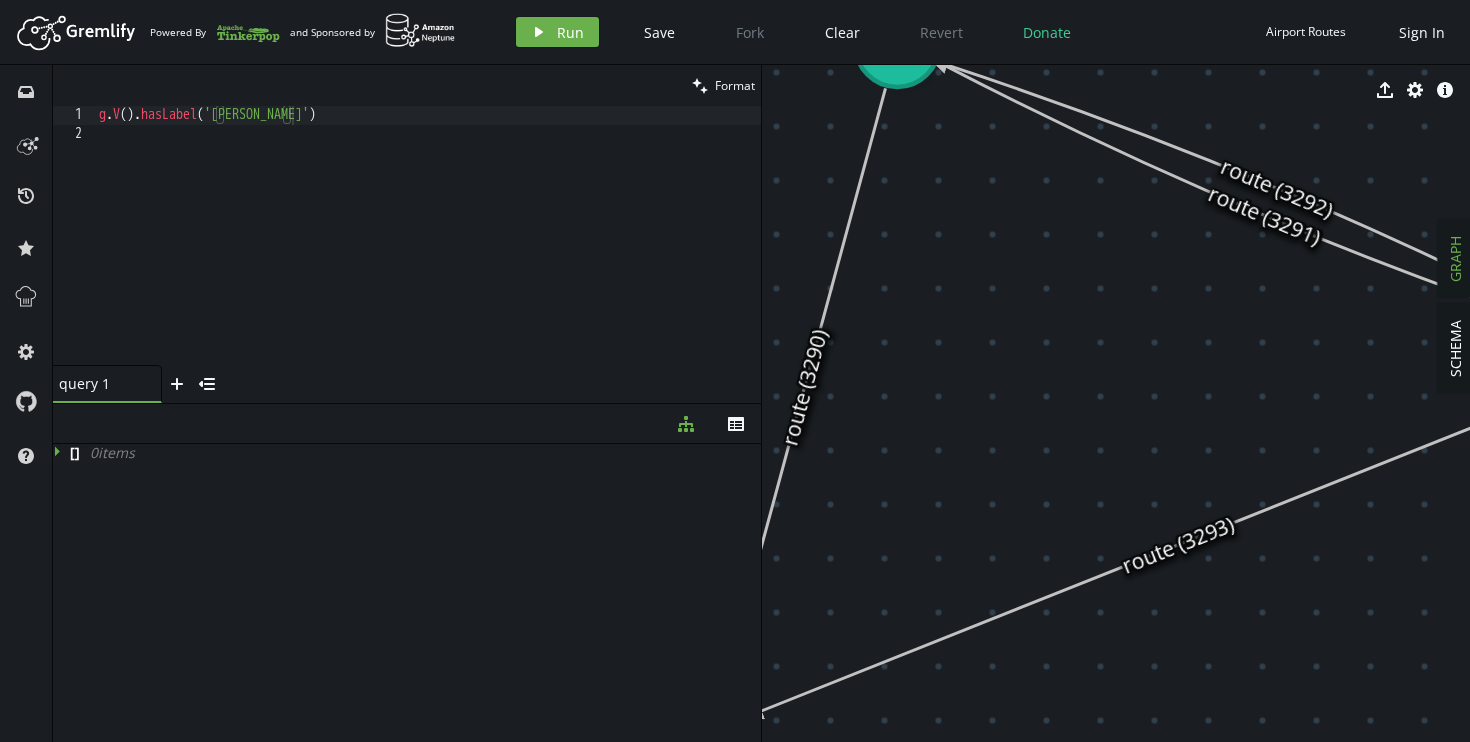 drag, startPoint x: 1119, startPoint y: 362, endPoint x: 1348, endPoint y: 796, distance: 490.71072 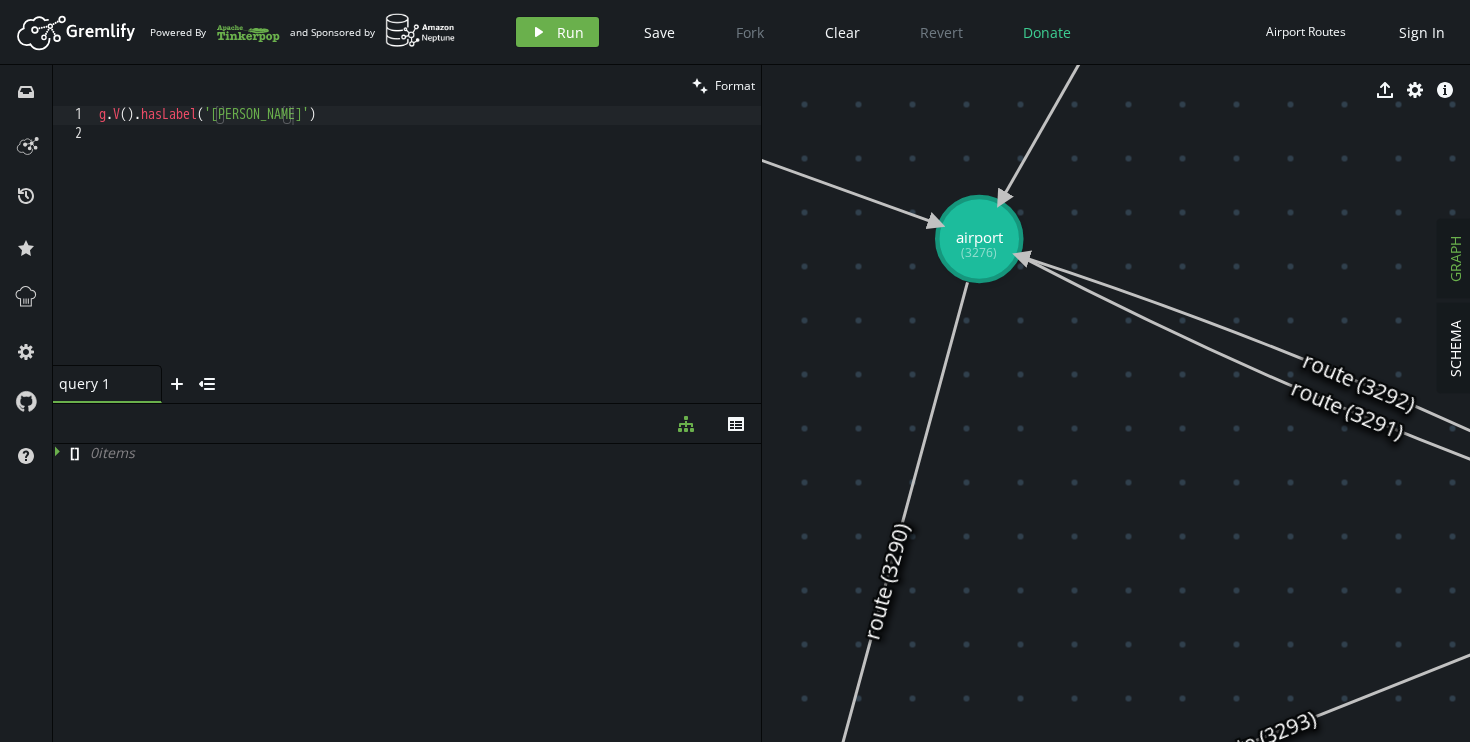 drag, startPoint x: 1234, startPoint y: 464, endPoint x: 1316, endPoint y: 658, distance: 210.61813 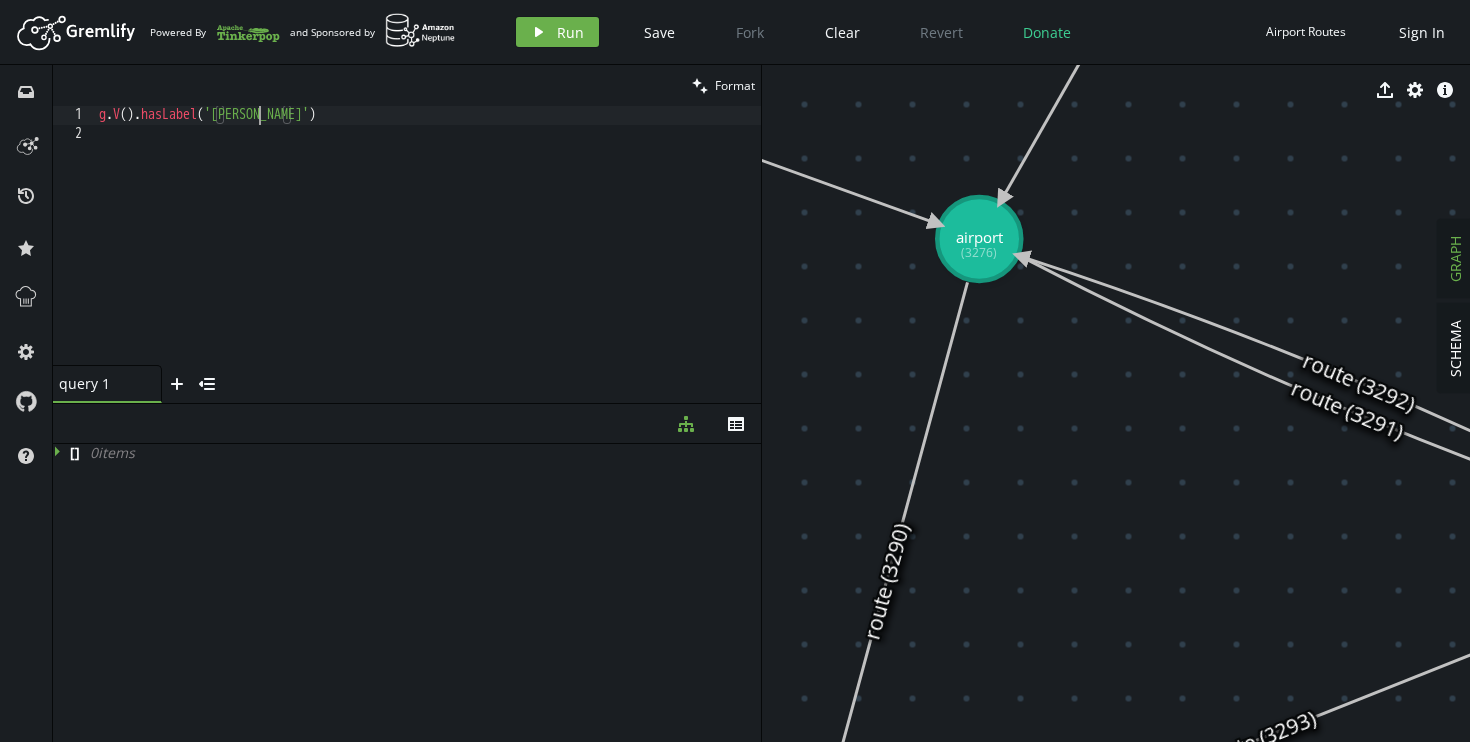 click on "g . V ( ) . hasLabel ( '[PERSON_NAME]' )" at bounding box center (428, 254) 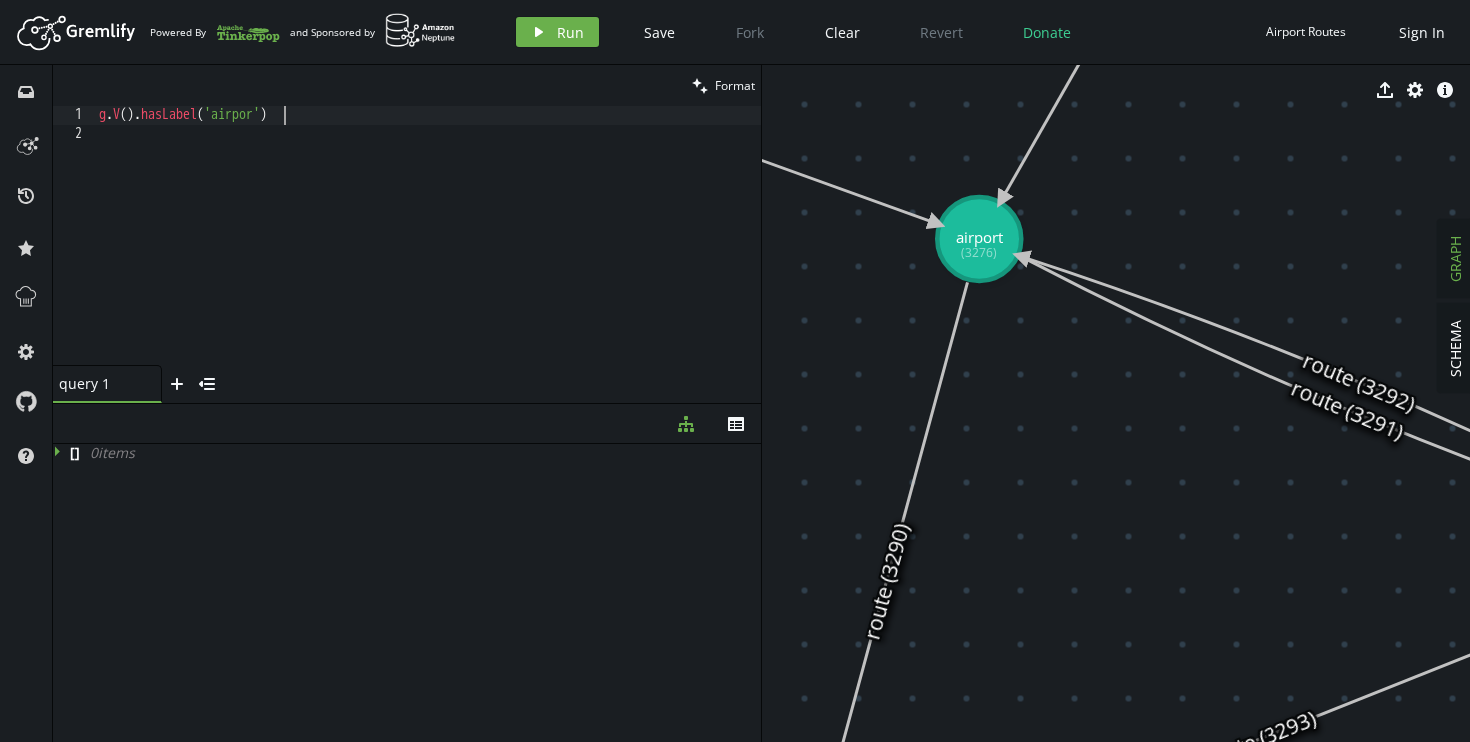 scroll, scrollTop: 0, scrollLeft: 192, axis: horizontal 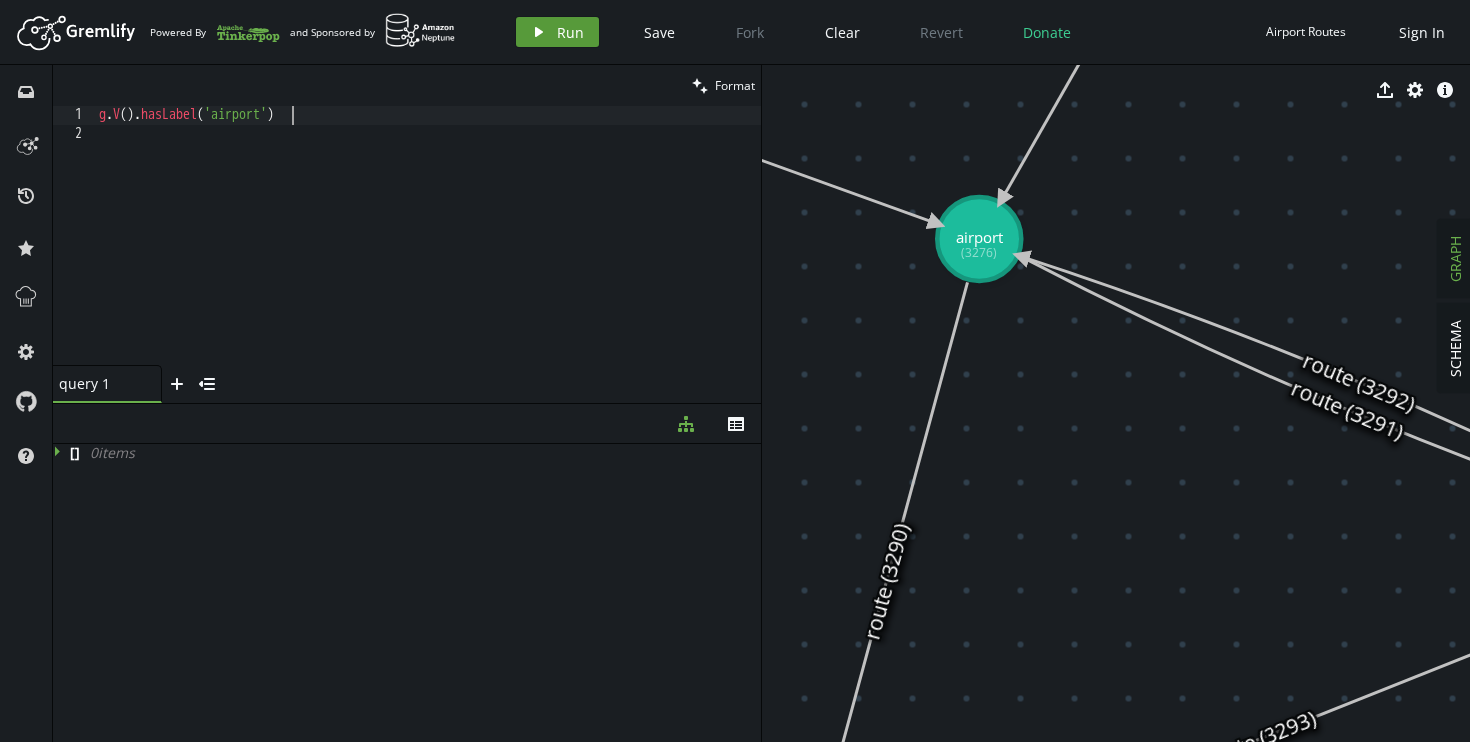 click on "play Run" at bounding box center (557, 32) 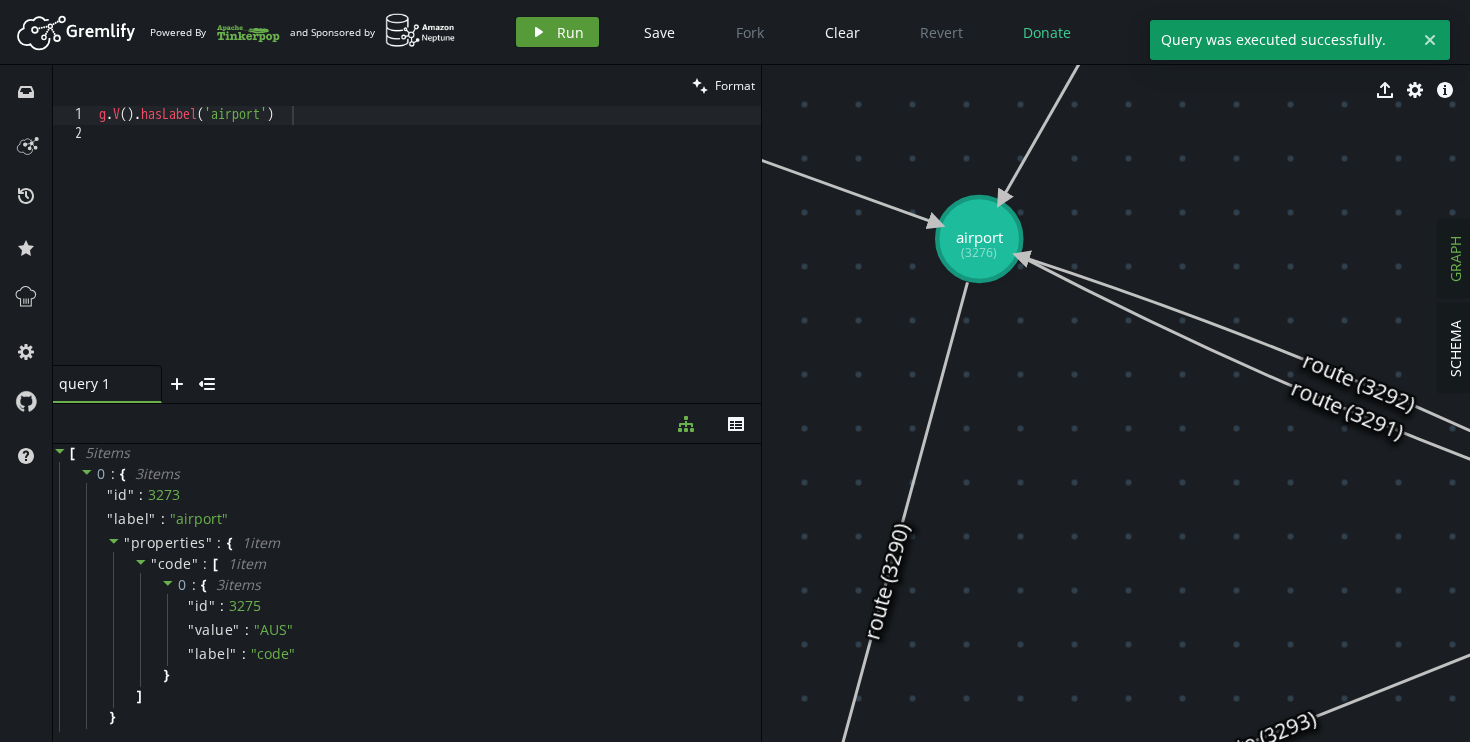 click on "play Run" at bounding box center (557, 32) 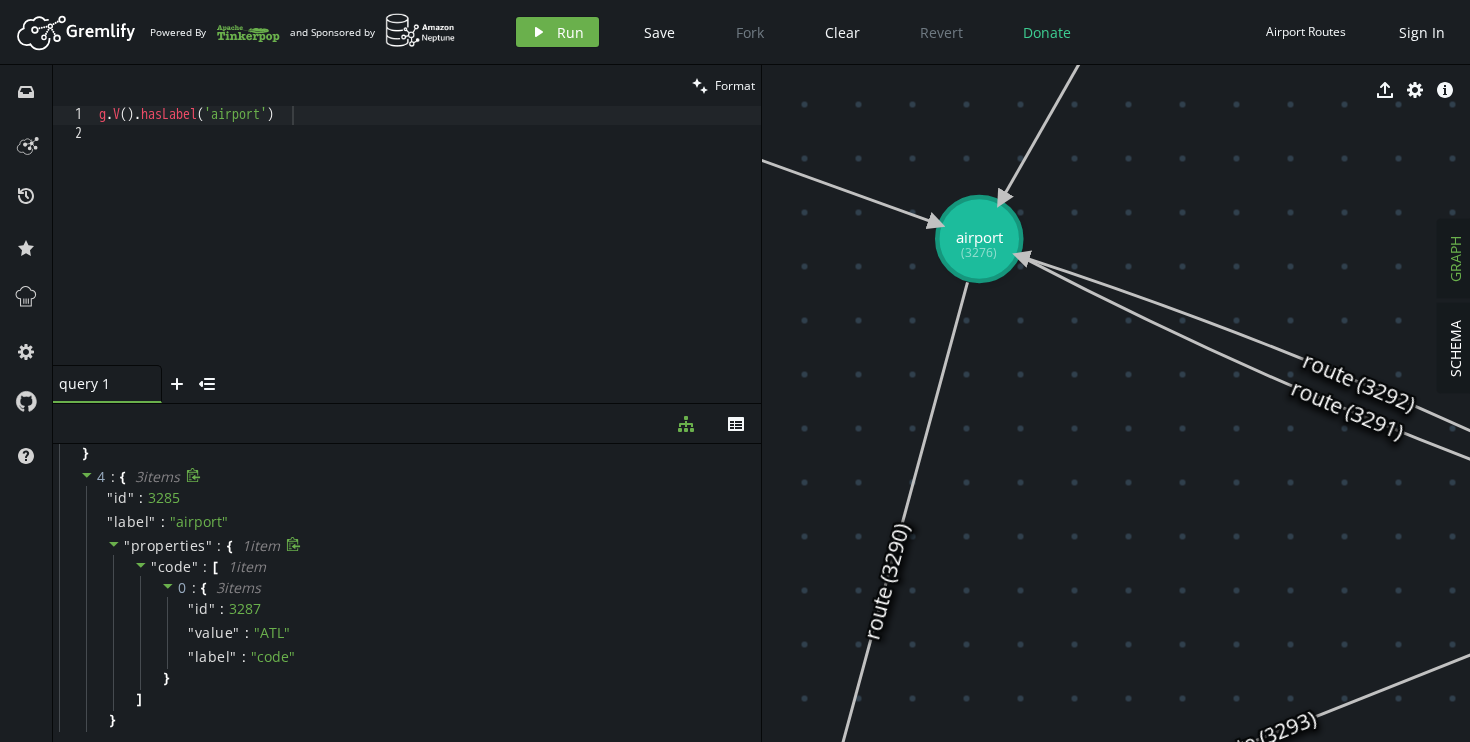 scroll, scrollTop: 1138, scrollLeft: 0, axis: vertical 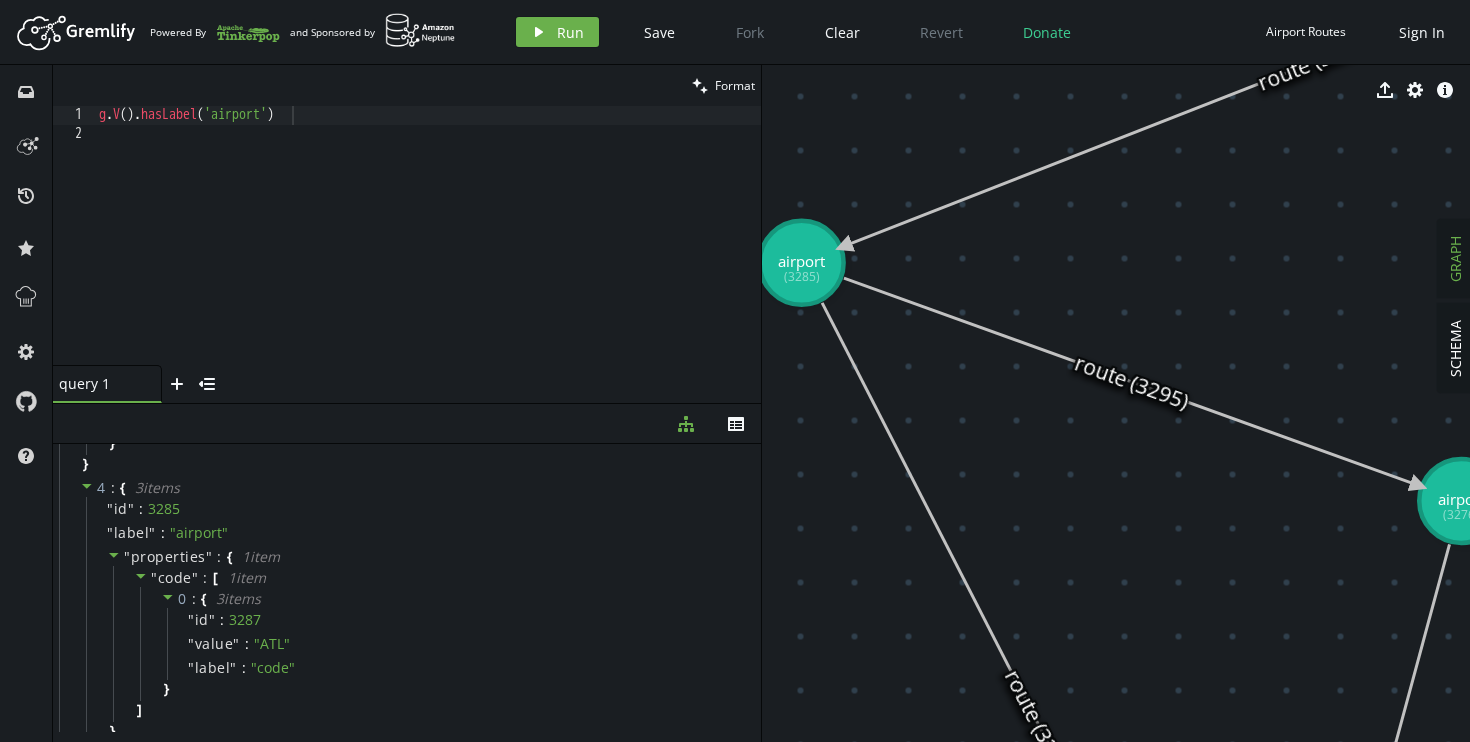 drag, startPoint x: 987, startPoint y: 419, endPoint x: 1466, endPoint y: 676, distance: 543.5899 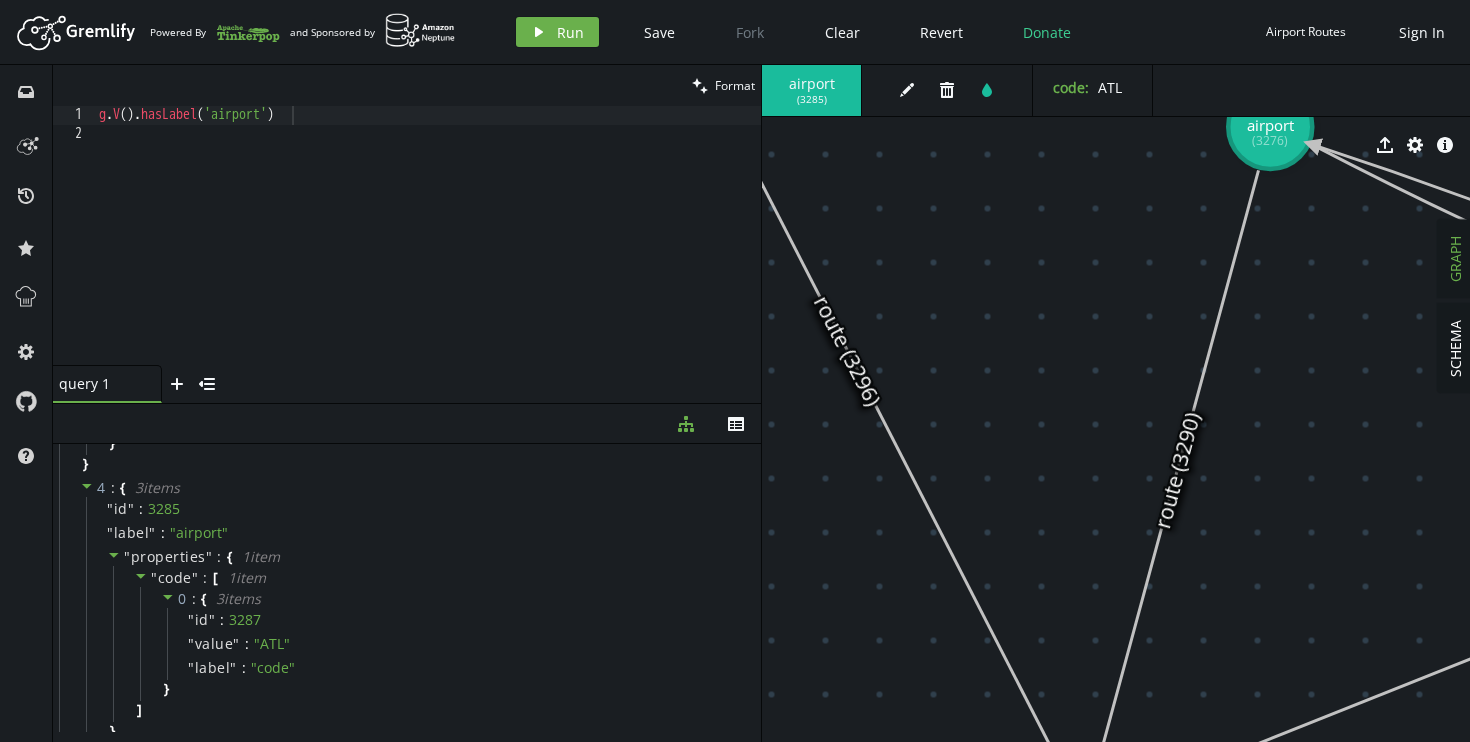 drag, startPoint x: 1012, startPoint y: 429, endPoint x: 782, endPoint y: 48, distance: 445.04044 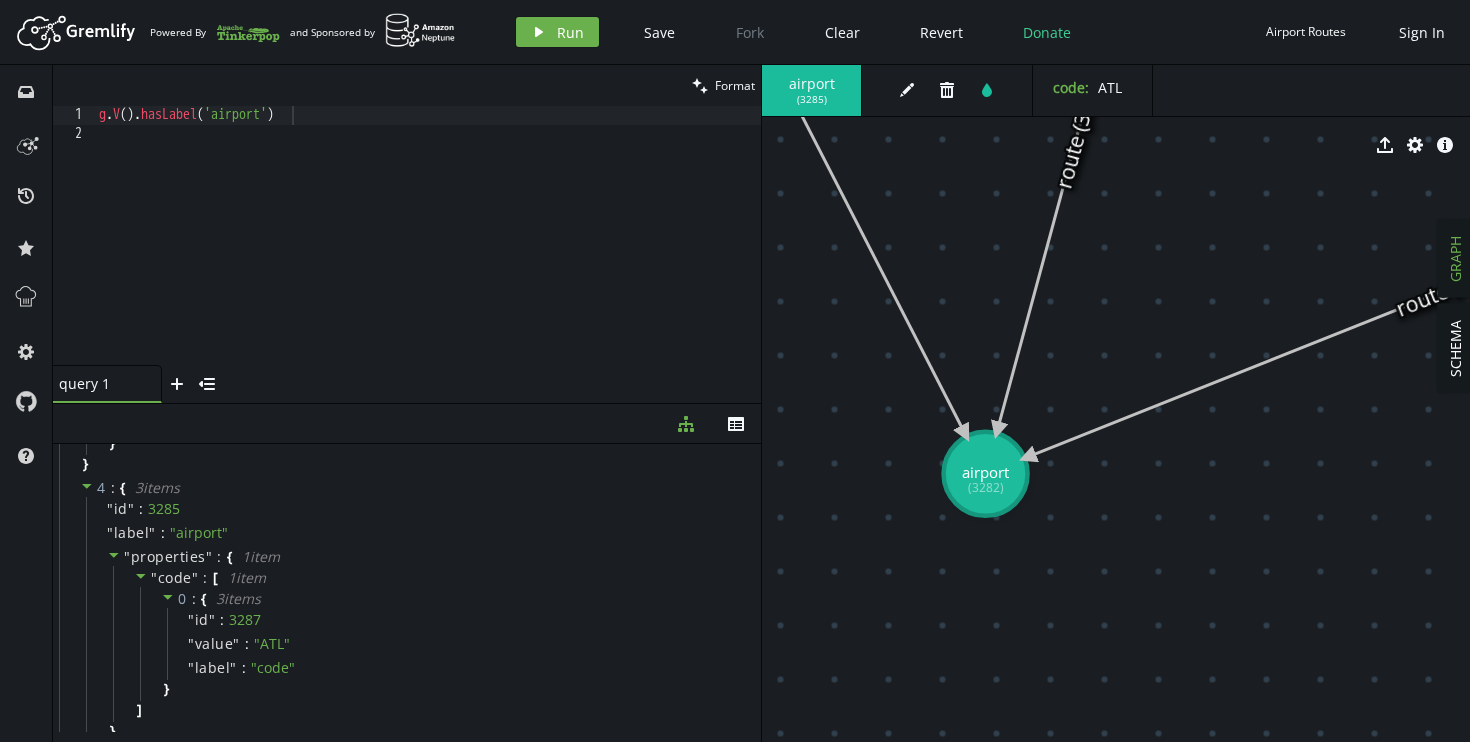 drag, startPoint x: 974, startPoint y: 384, endPoint x: 913, endPoint y: 47, distance: 342.4763 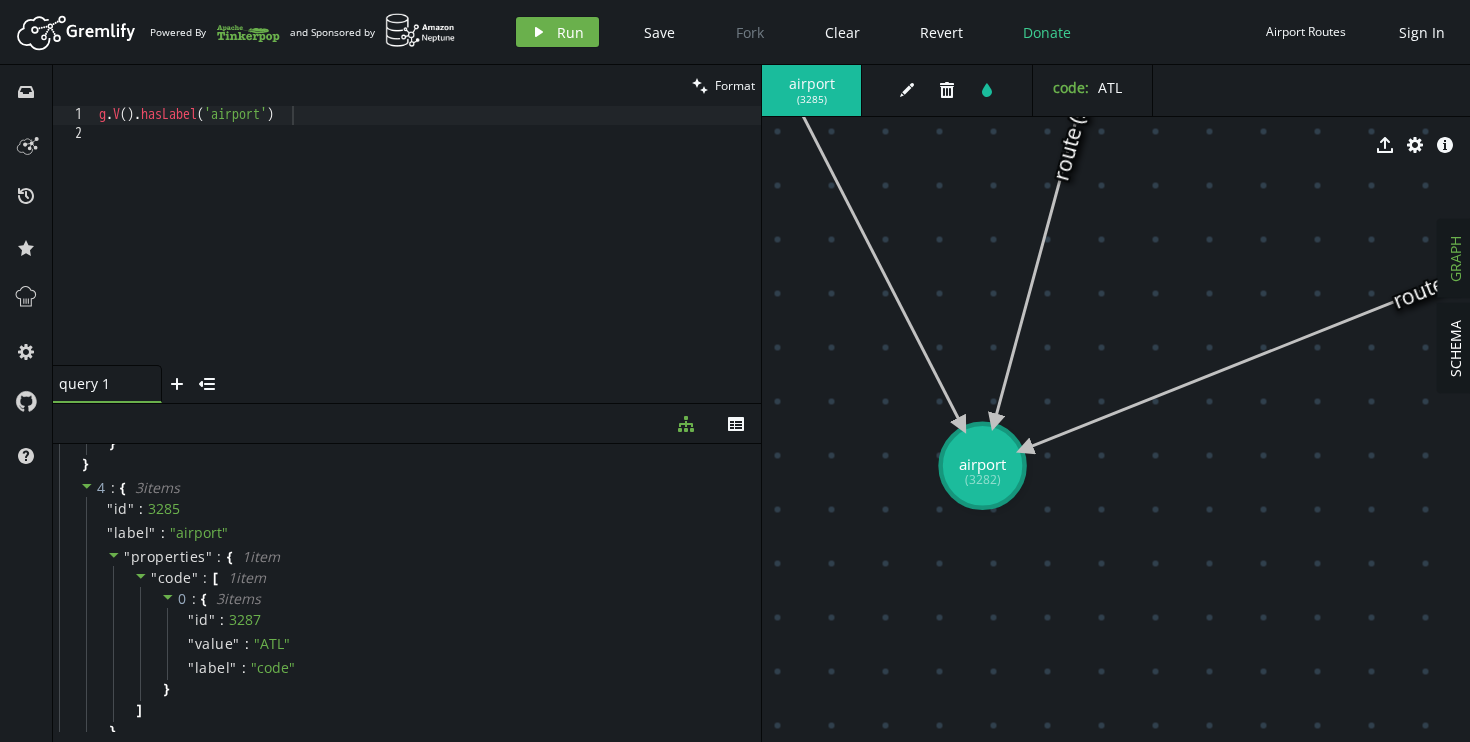 click on "export cog info-sign" at bounding box center [1116, 145] 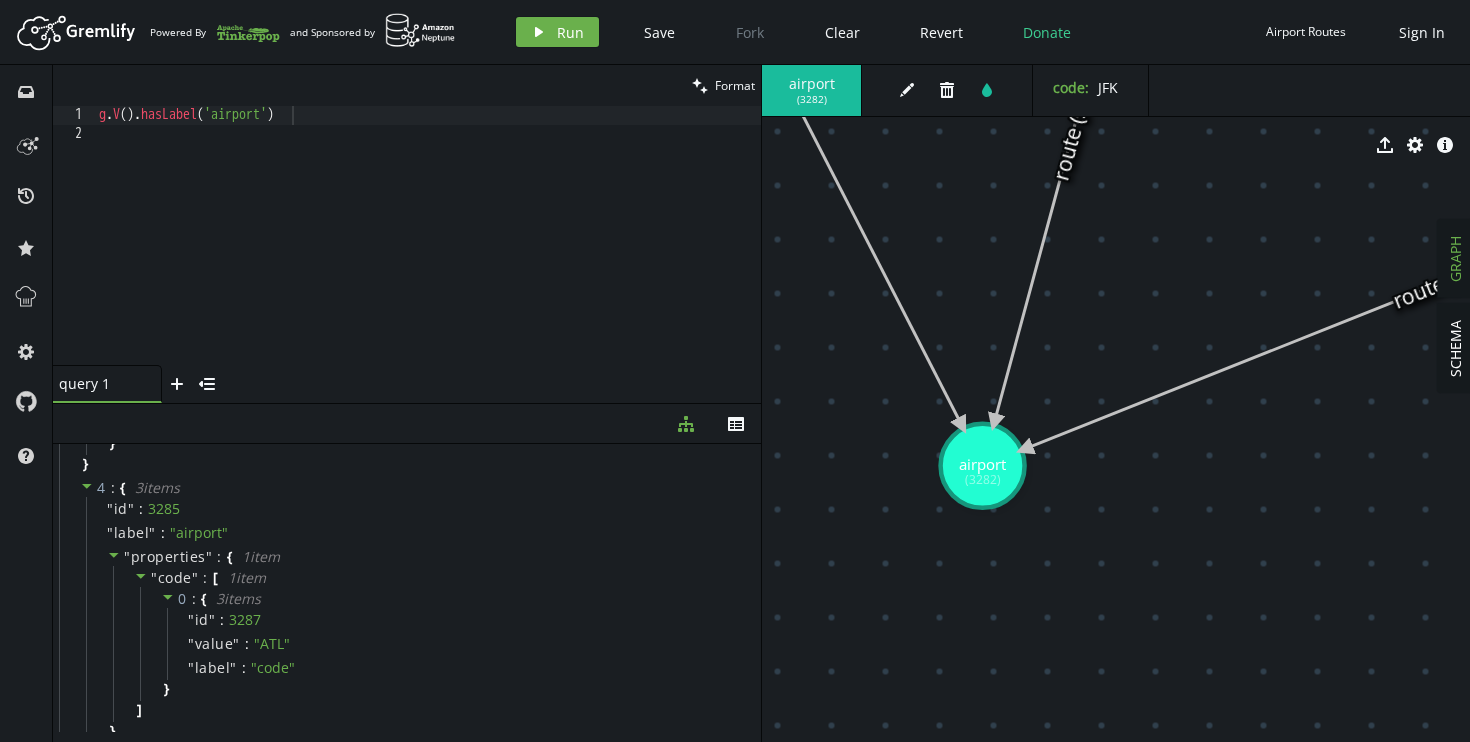 click on "g . V ( ) . [GEOGRAPHIC_DATA] ( 'airport' )" at bounding box center (428, 254) 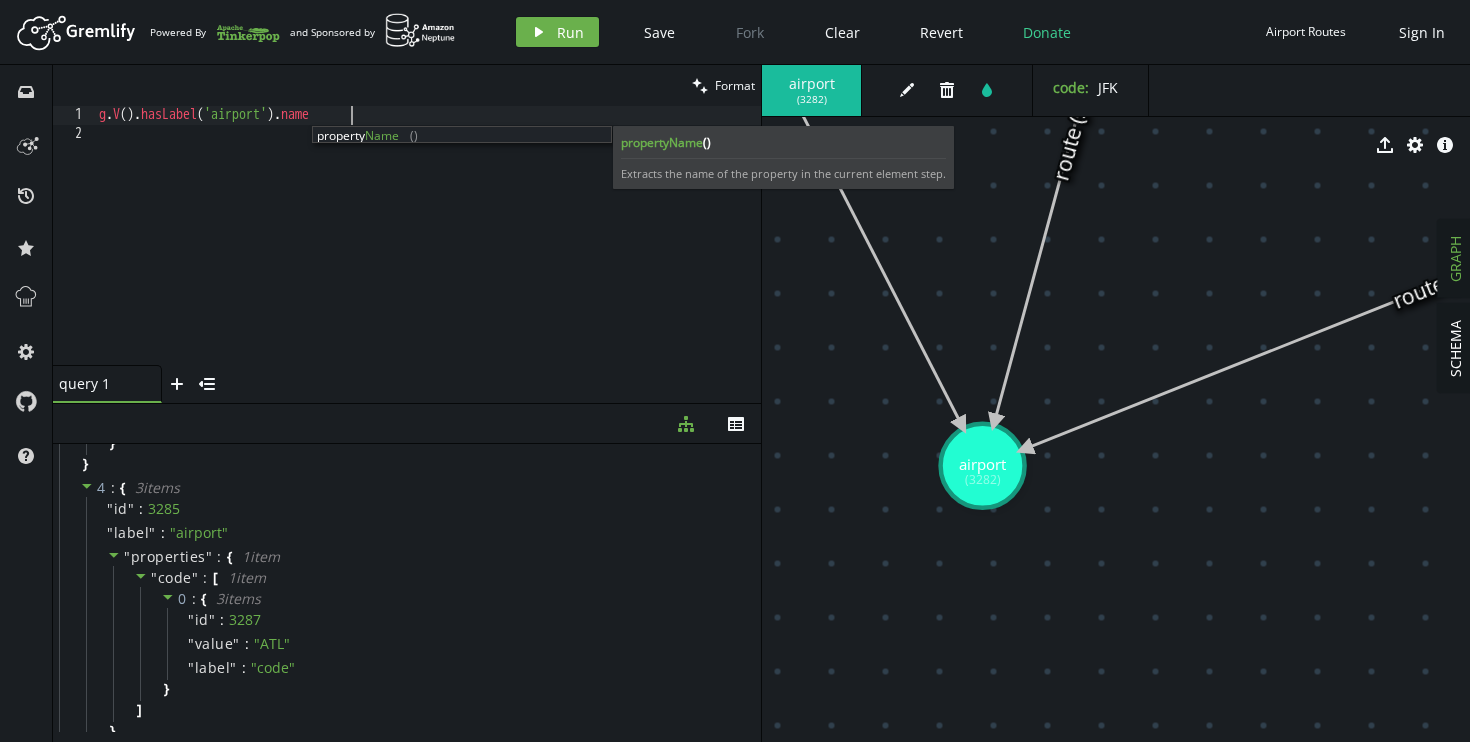 scroll, scrollTop: 0, scrollLeft: 251, axis: horizontal 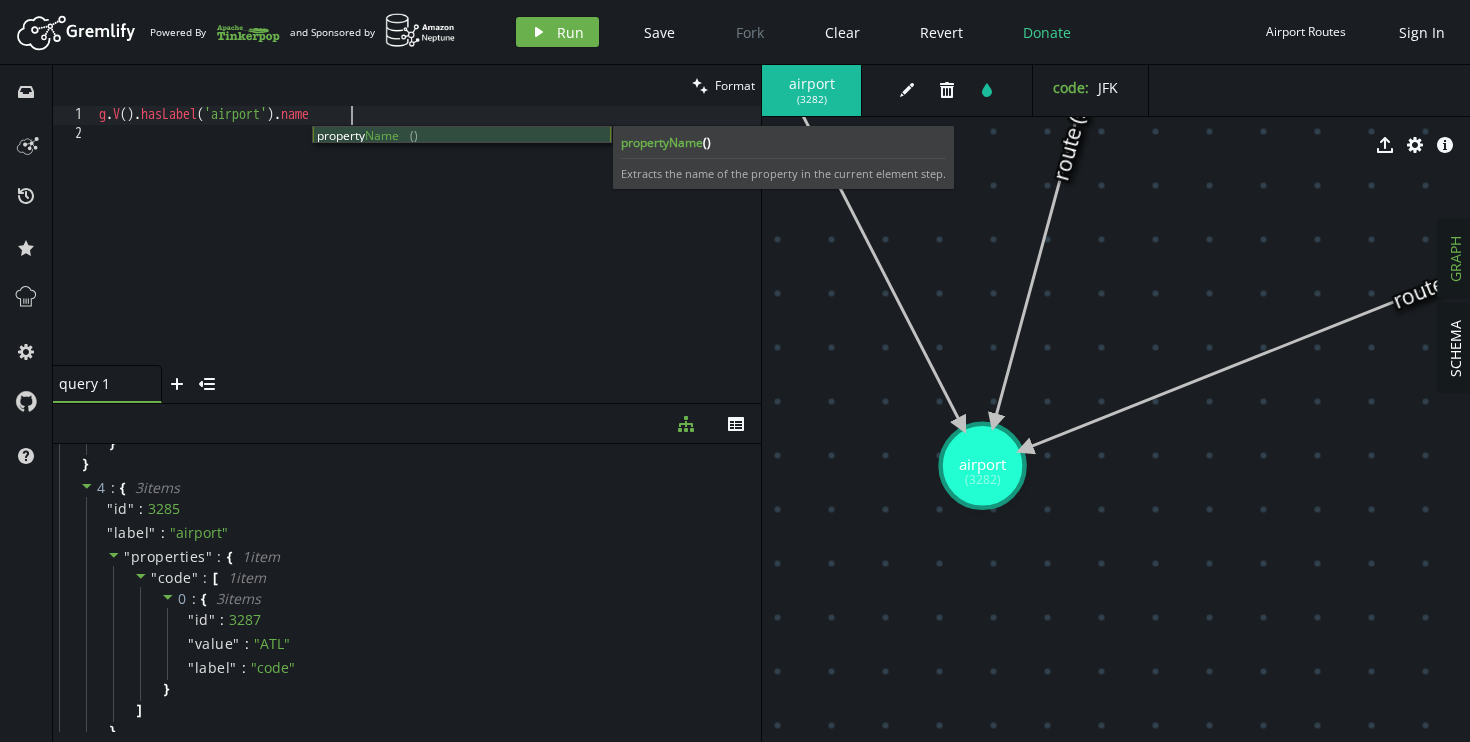 click on "property Name ()" at bounding box center [462, 152] 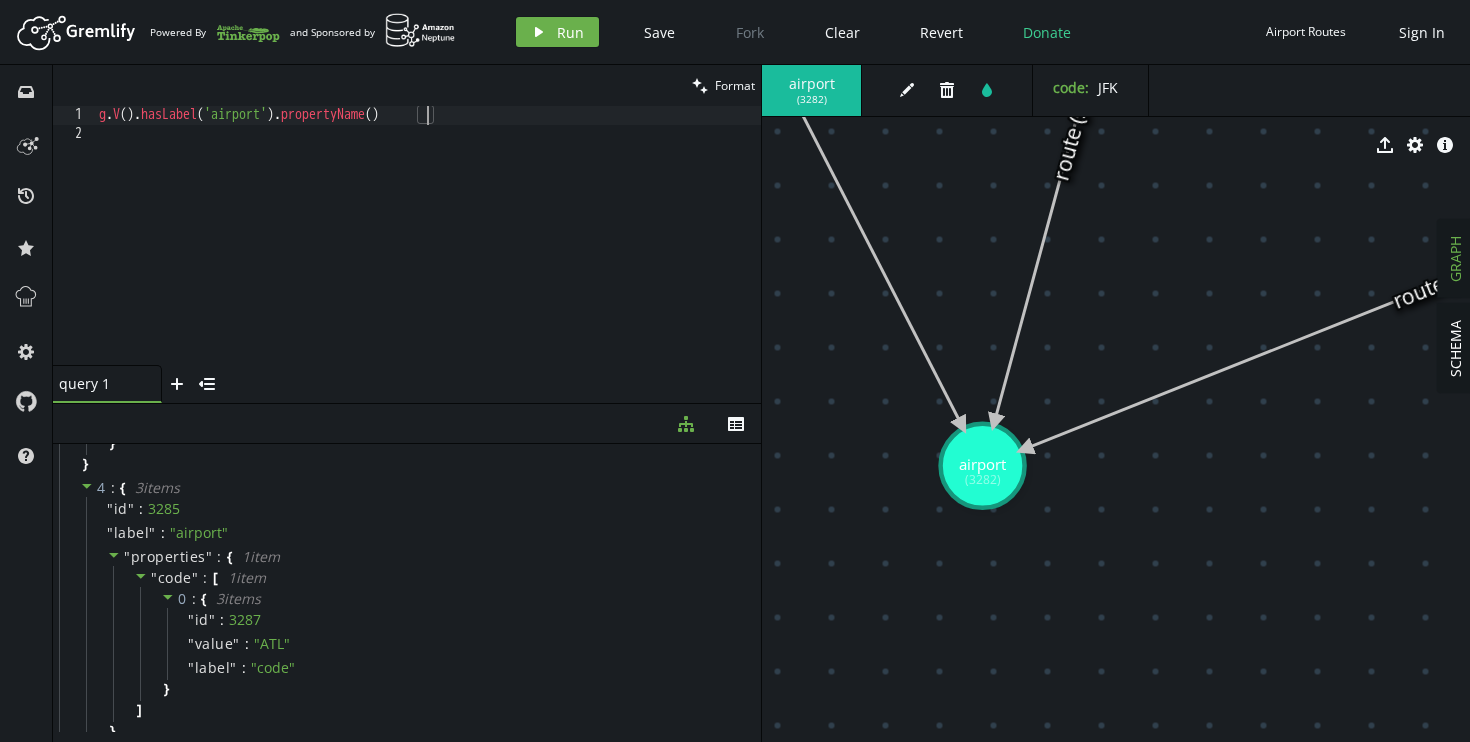 click on "g . V ( ) . [GEOGRAPHIC_DATA] ( 'airport' ) . propertyName ( )" at bounding box center (428, 254) 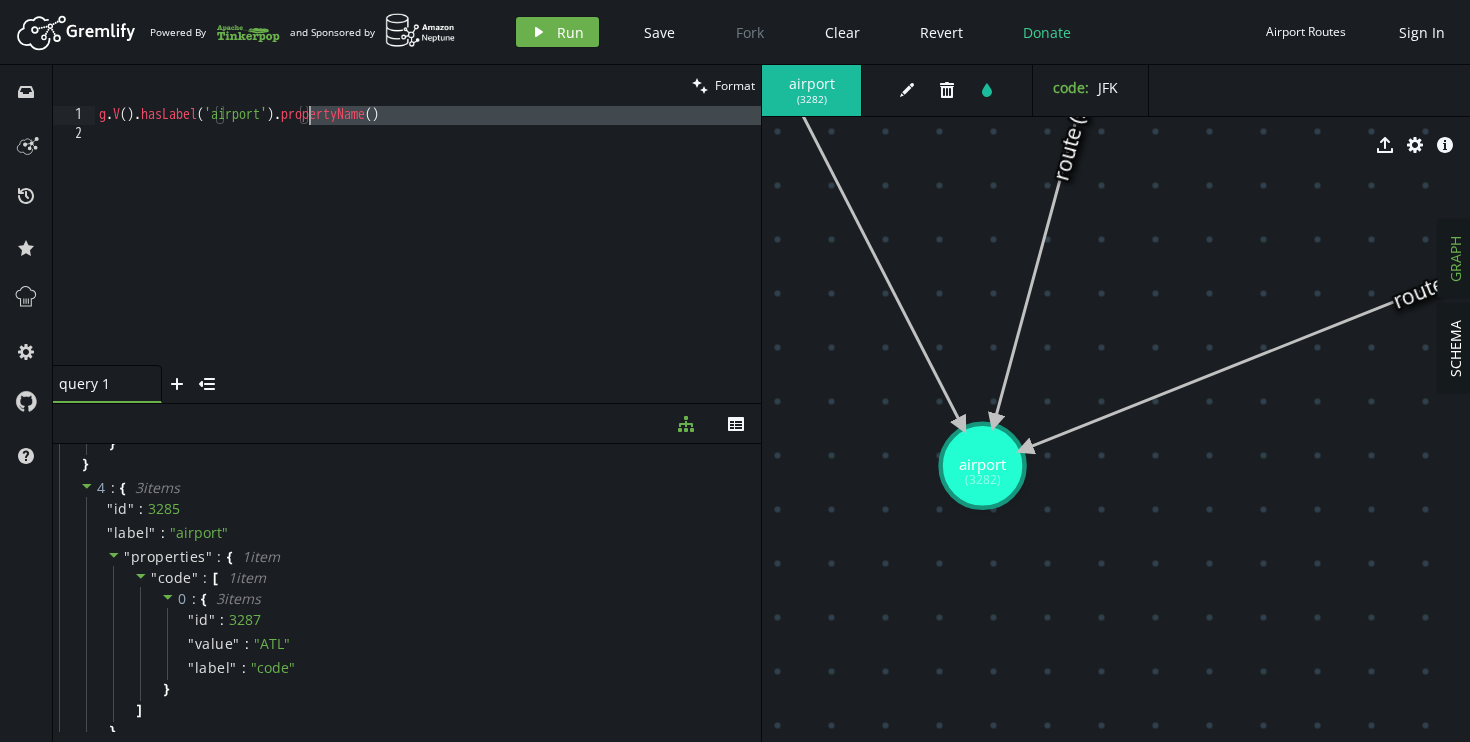 drag, startPoint x: 538, startPoint y: 130, endPoint x: 311, endPoint y: 123, distance: 227.10791 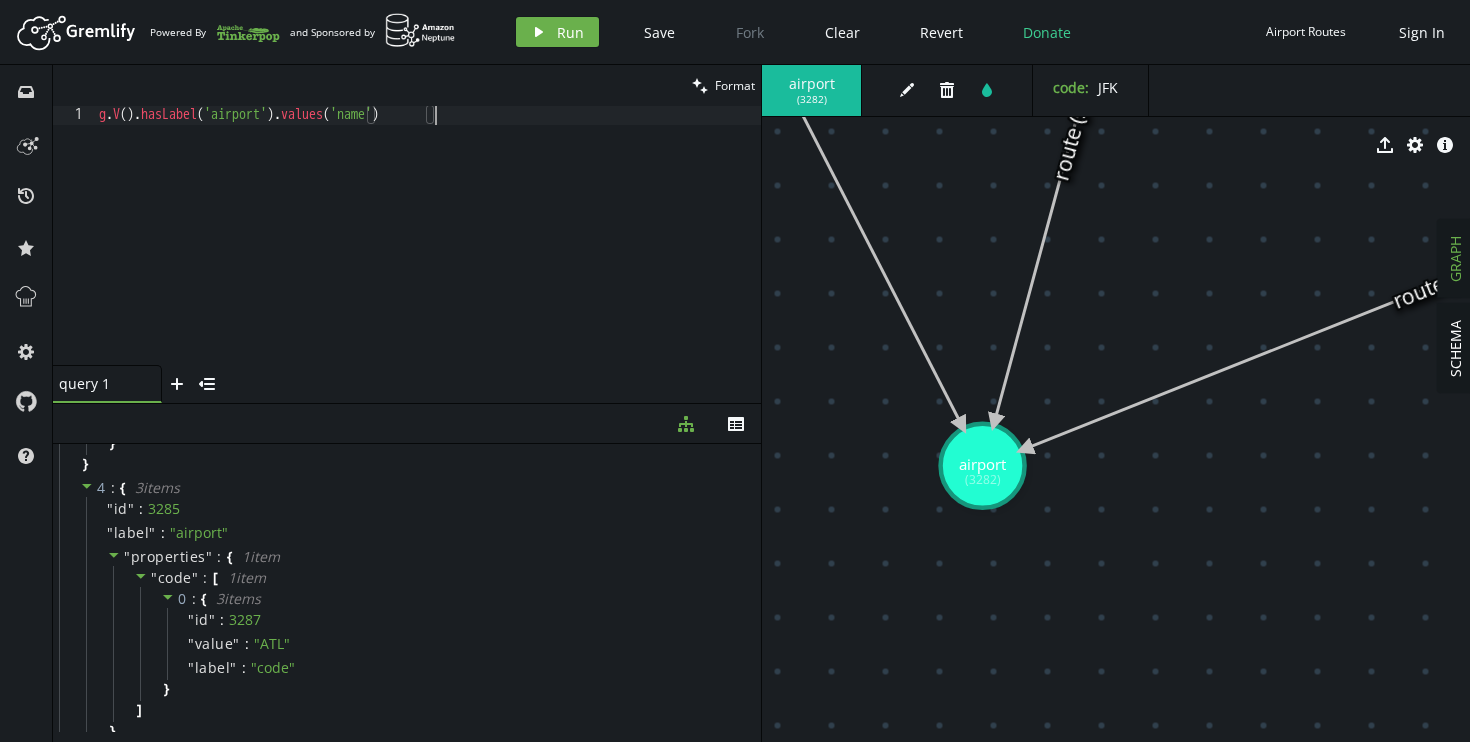 click on "g . V ( ) . [GEOGRAPHIC_DATA] ( 'airport' ) . values ( 'name' )" at bounding box center [428, 254] 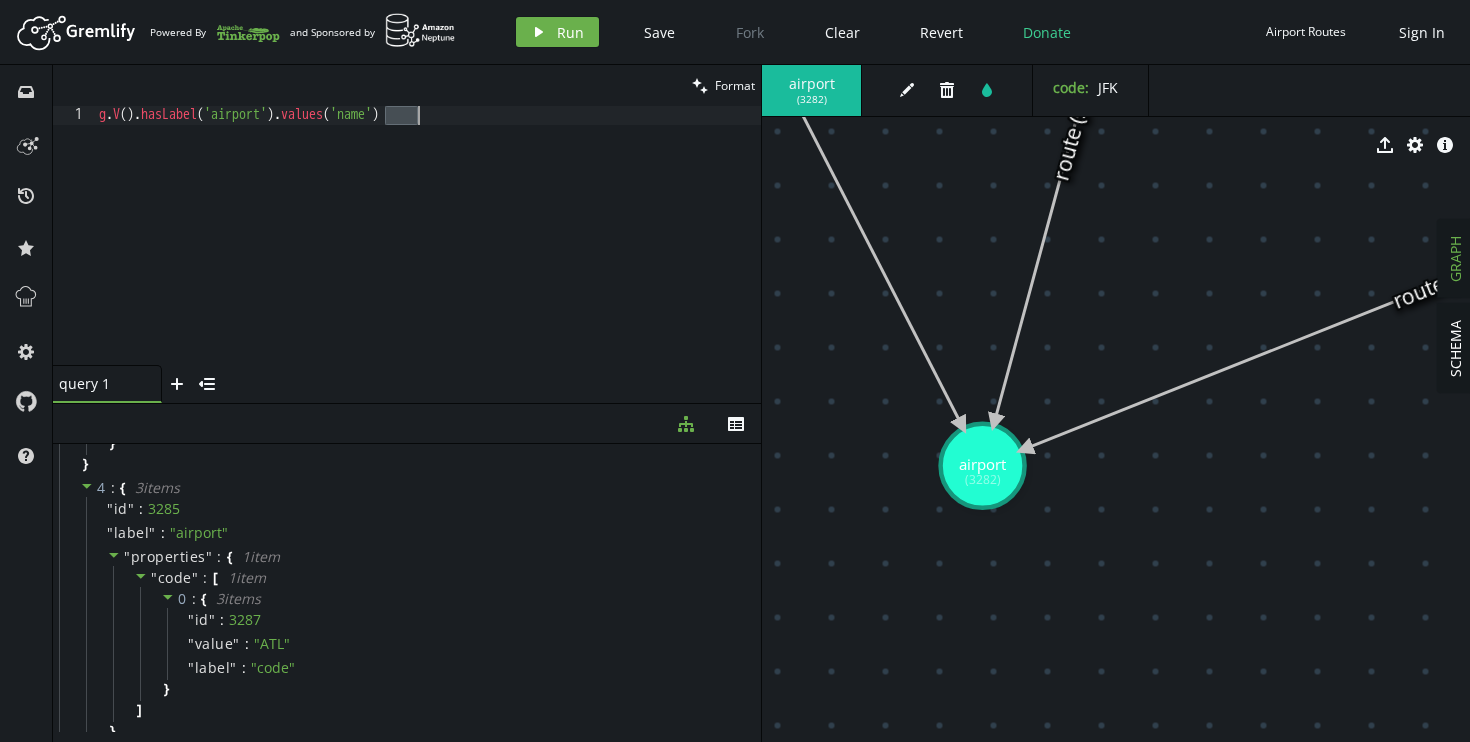click on "g . V ( ) . [GEOGRAPHIC_DATA] ( 'airport' ) . values ( 'name' )" at bounding box center (428, 254) 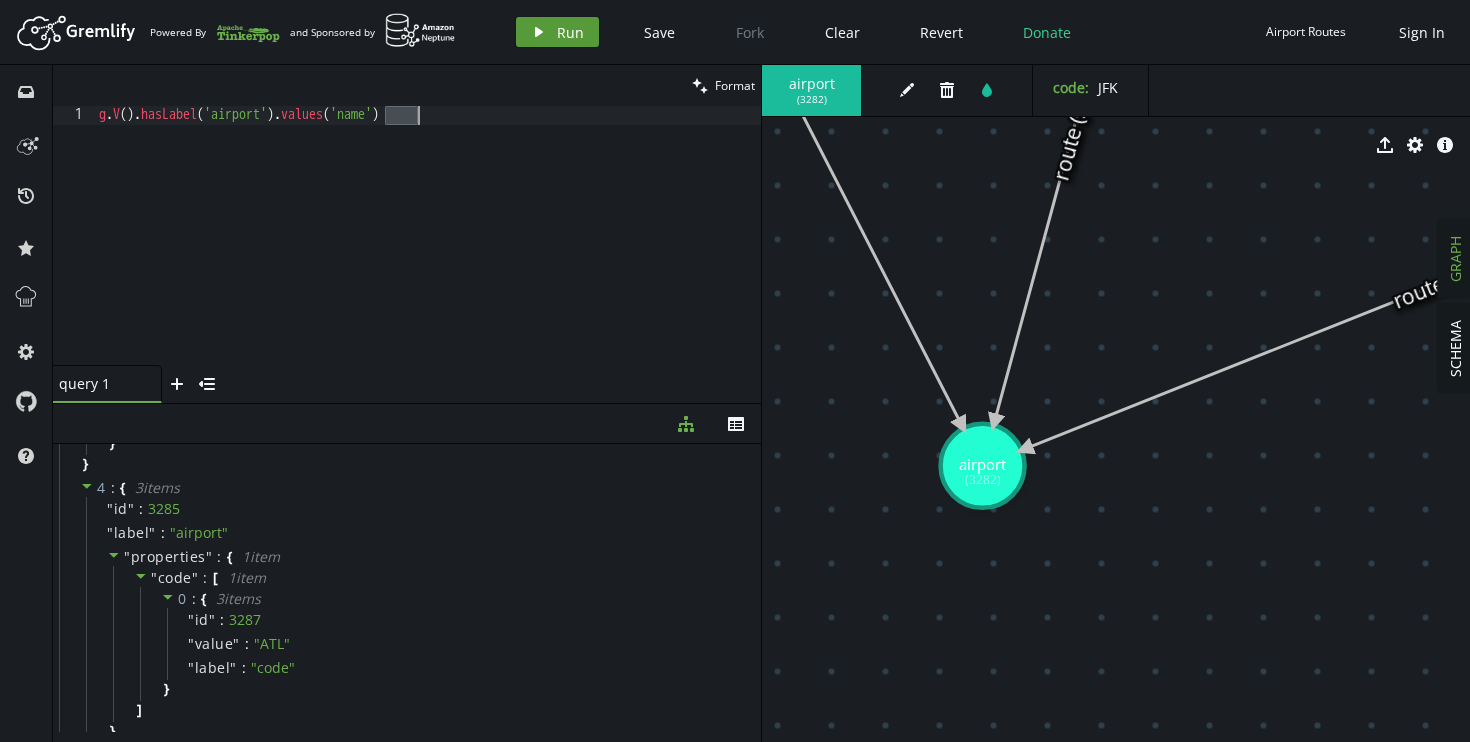 click on "Run" at bounding box center [570, 32] 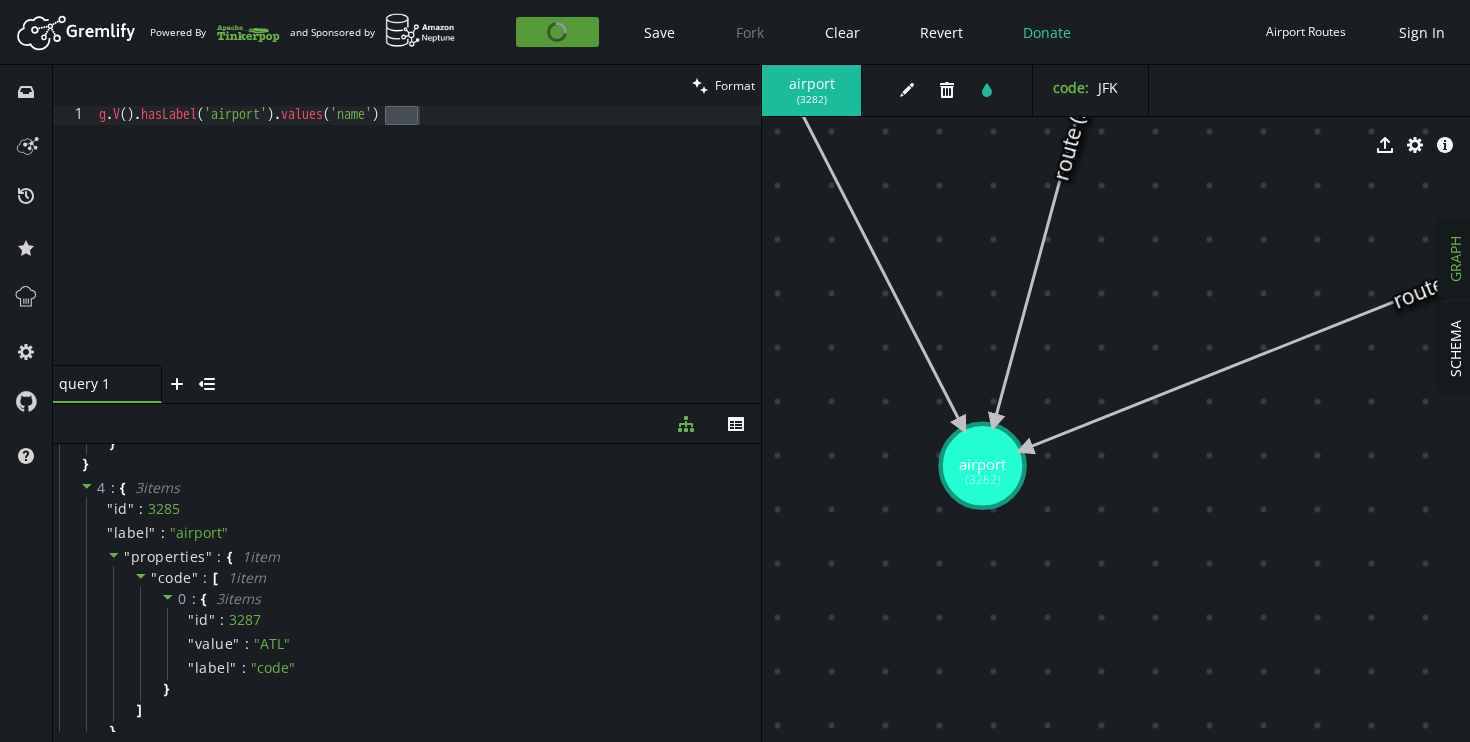 scroll, scrollTop: 0, scrollLeft: 0, axis: both 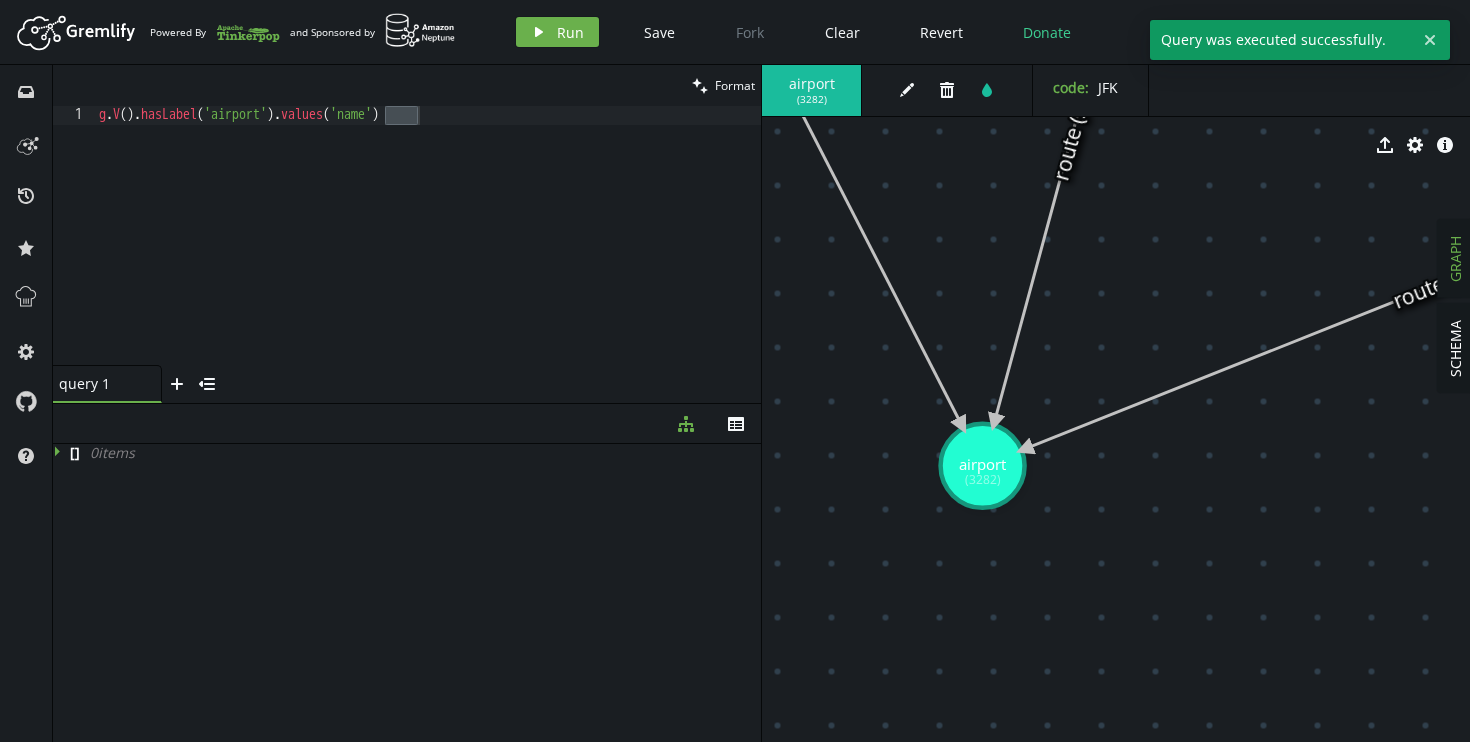 click on "g . V ( ) . [GEOGRAPHIC_DATA] ( 'airport' ) . values ( 'name' )" at bounding box center [428, 254] 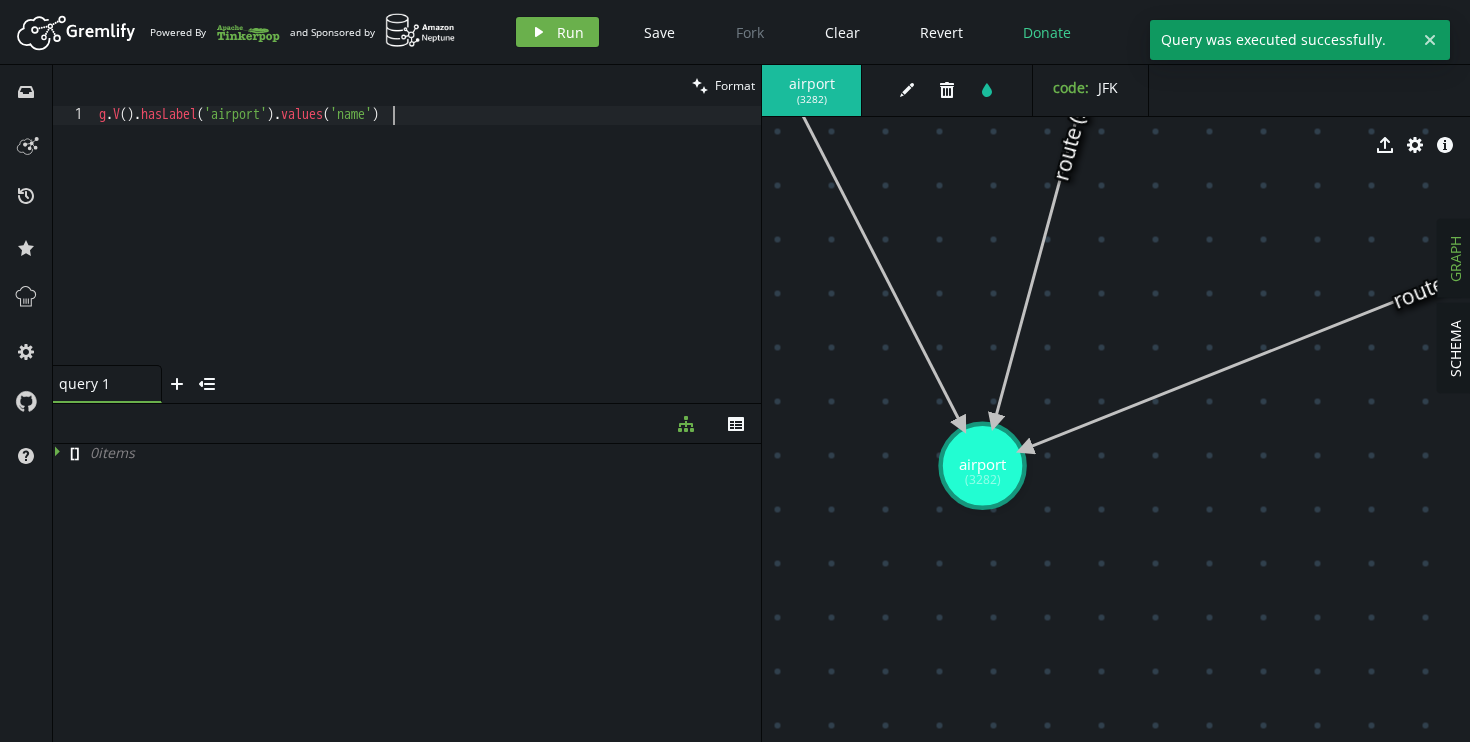 click on "g . V ( ) . [GEOGRAPHIC_DATA] ( 'airport' ) . values ( 'name' )" at bounding box center (428, 254) 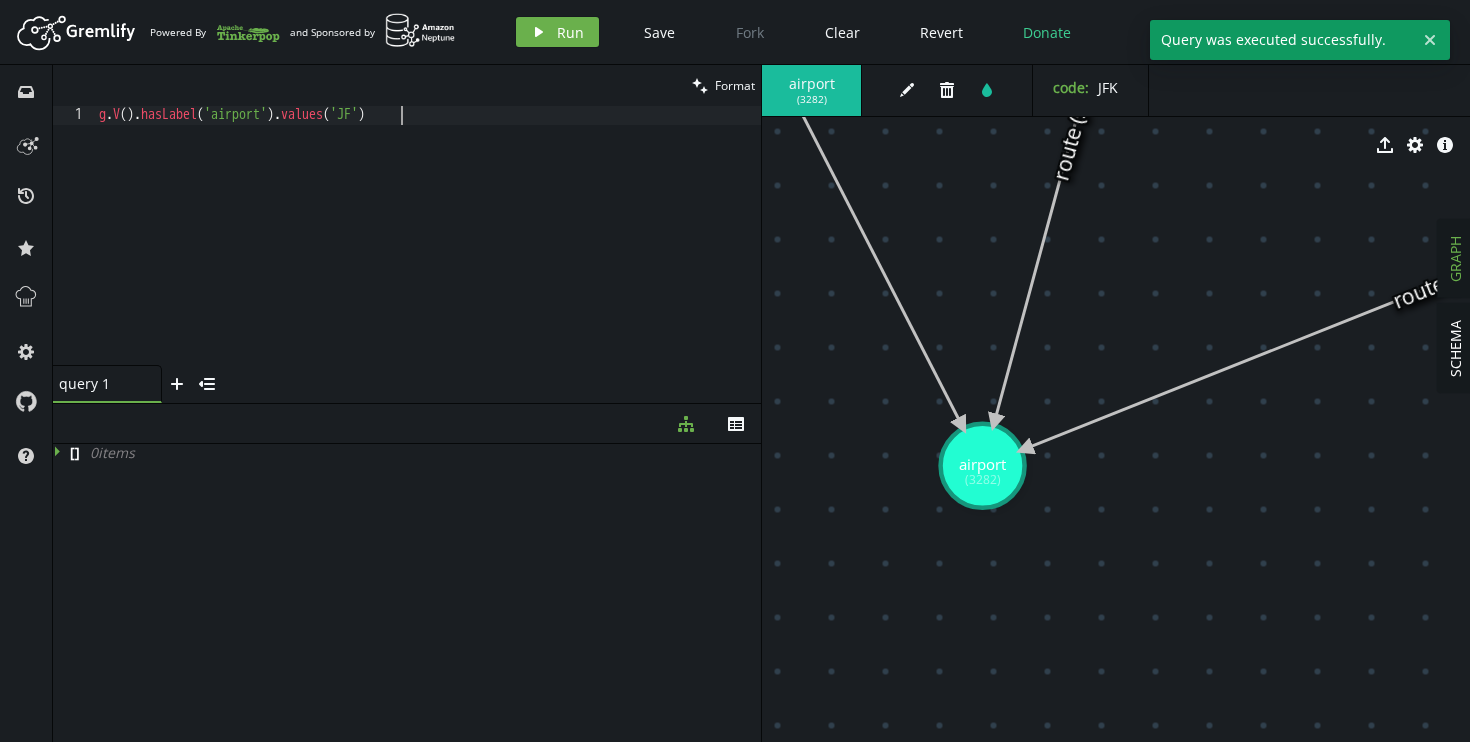 scroll, scrollTop: 0, scrollLeft: 310, axis: horizontal 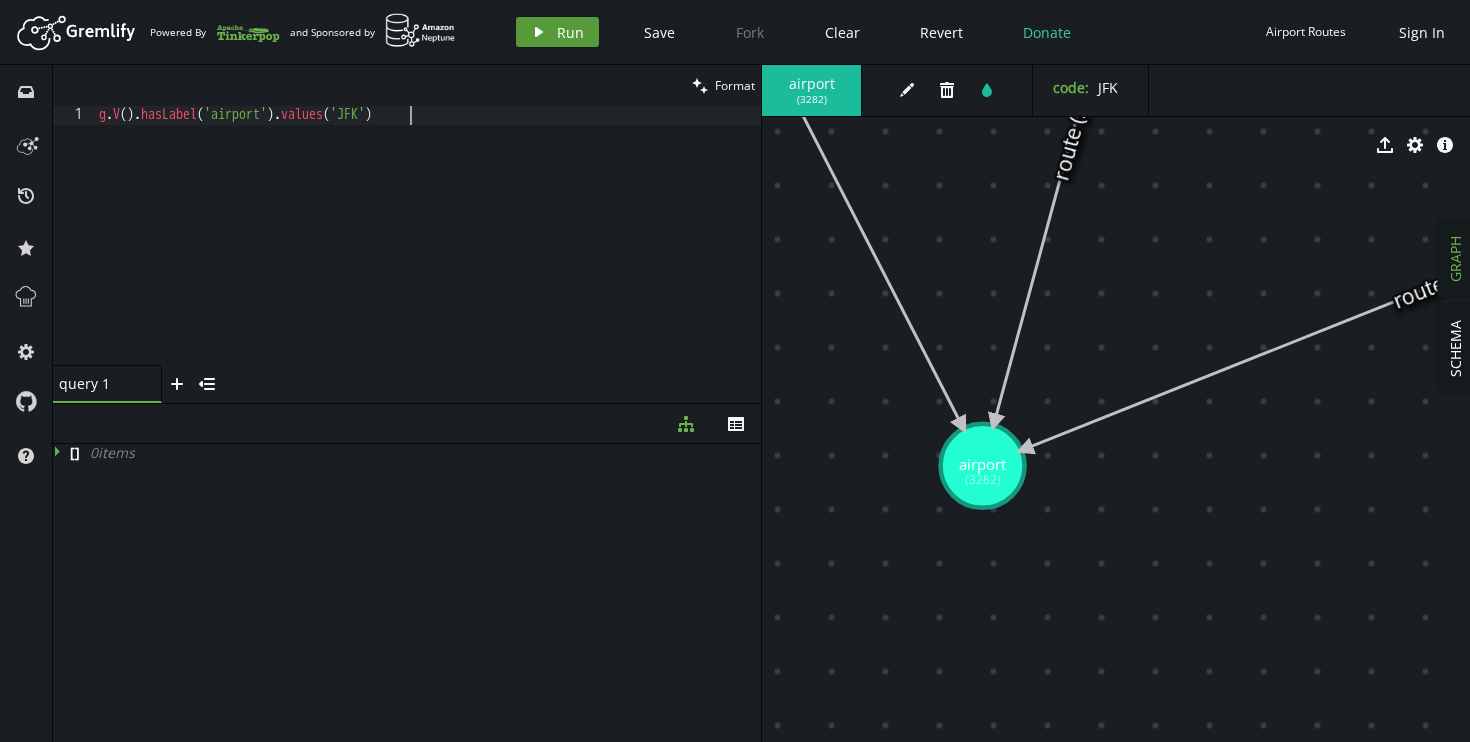 type on "g.V().hasLabel('airport').values('JFK')" 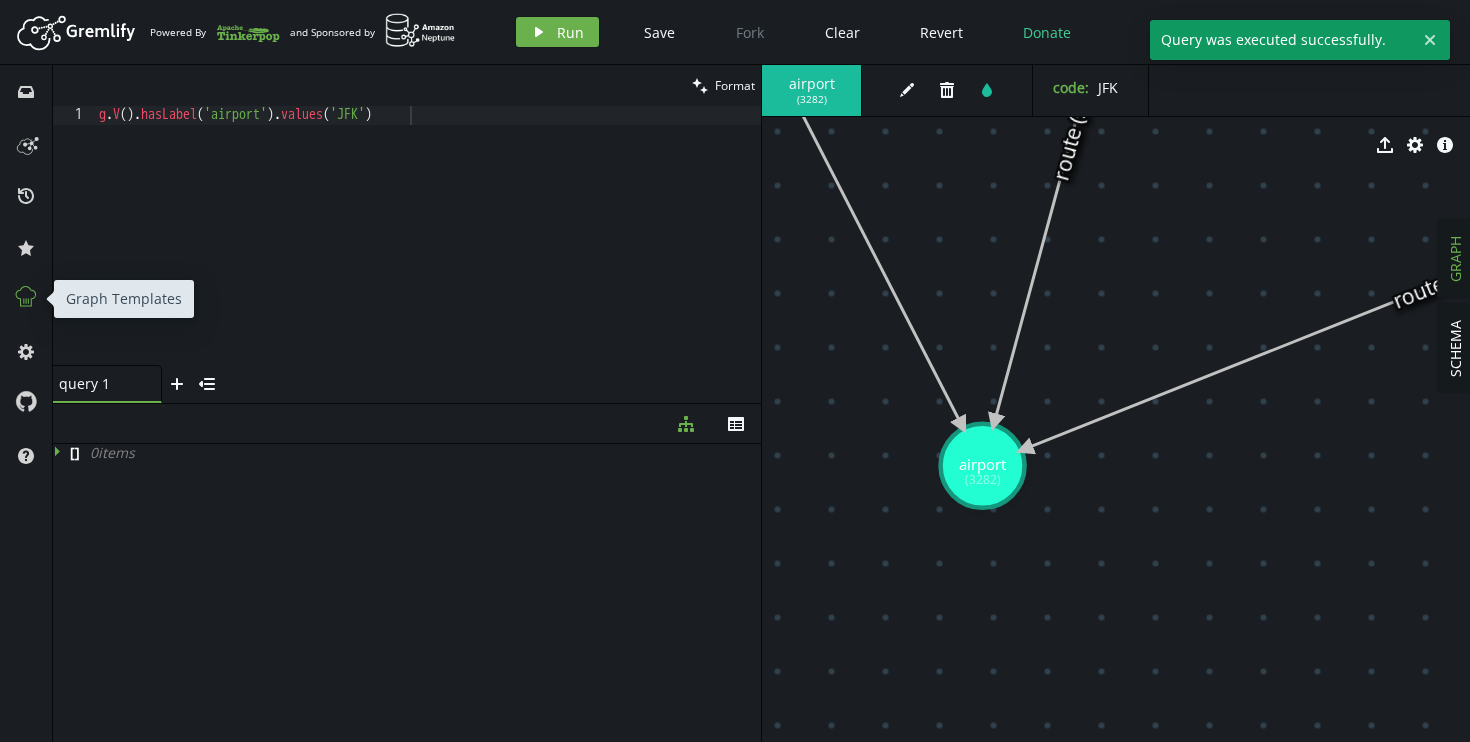 click 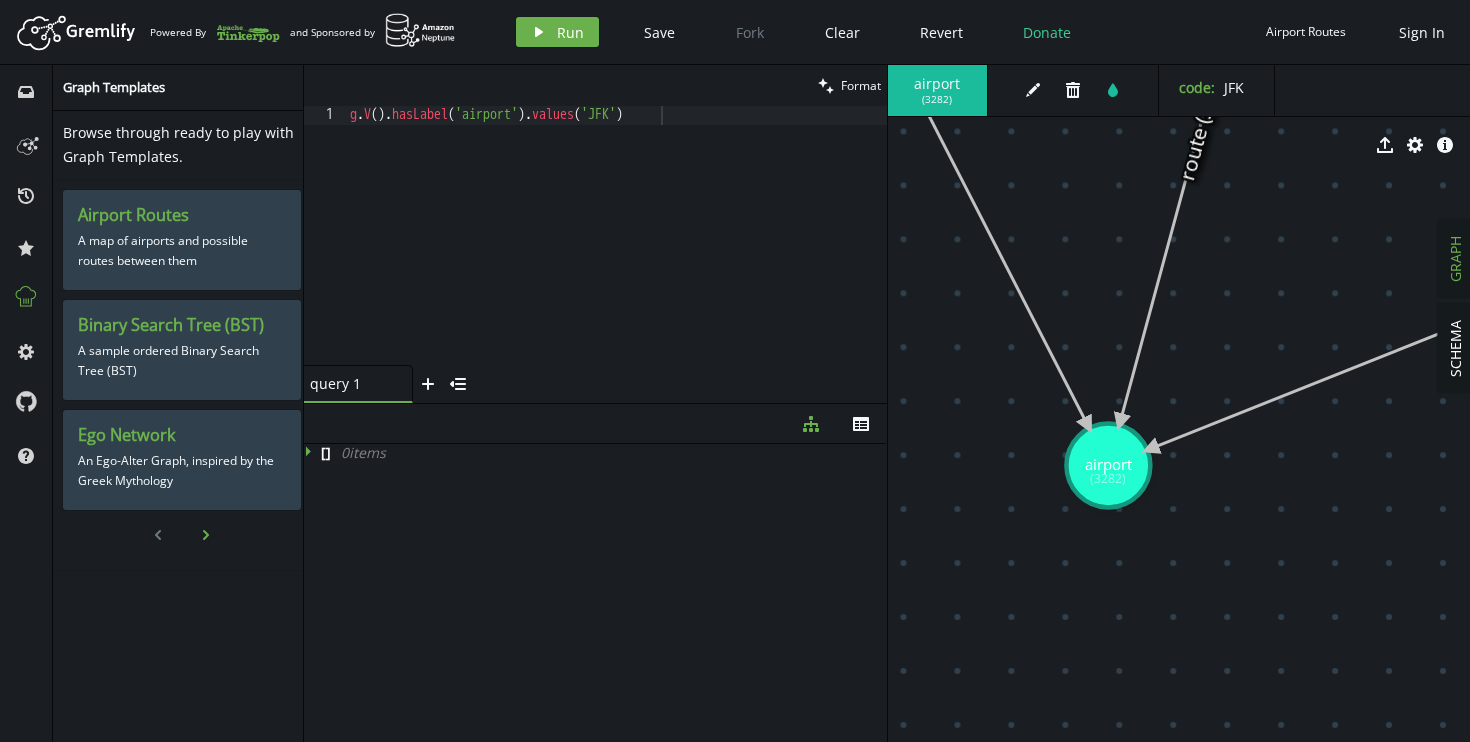 click on "chevron-right" 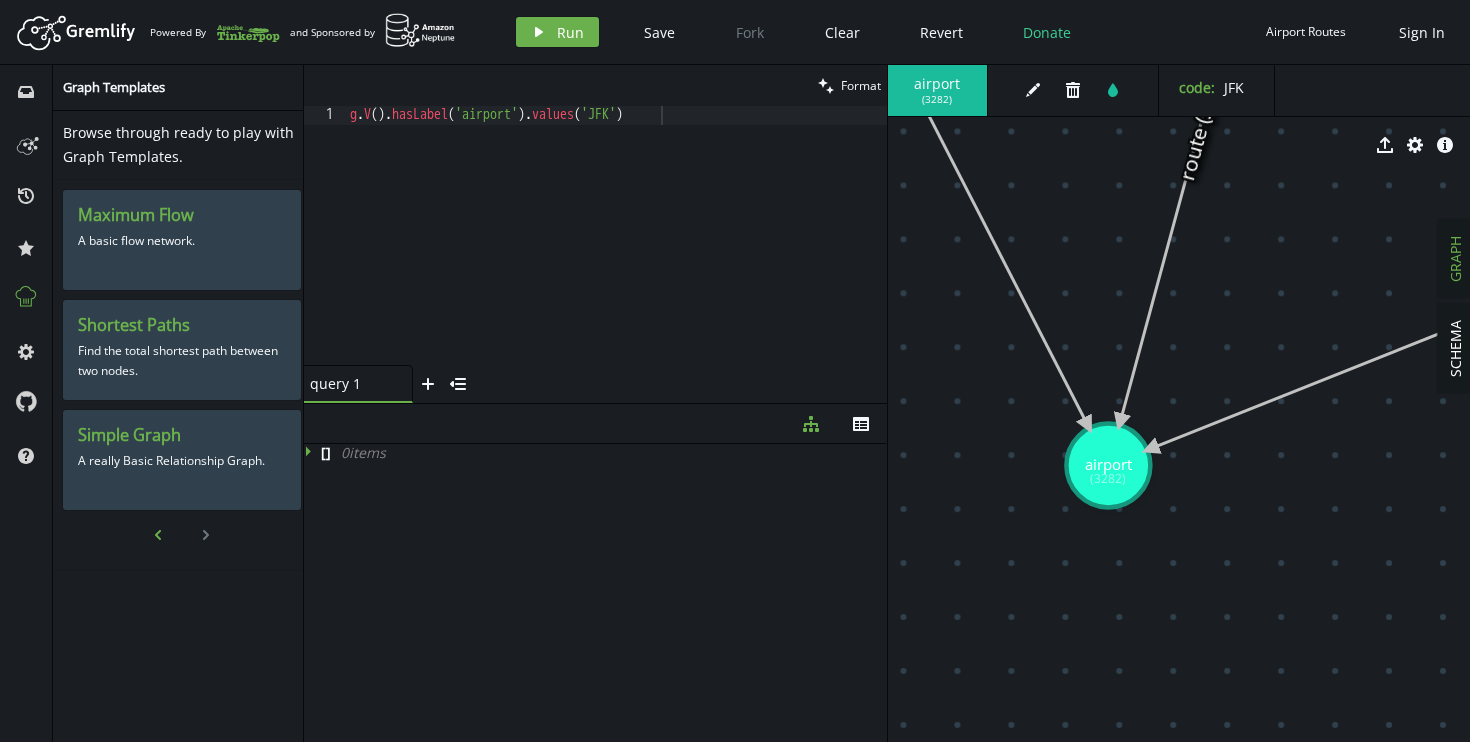 click on "chevron-left" 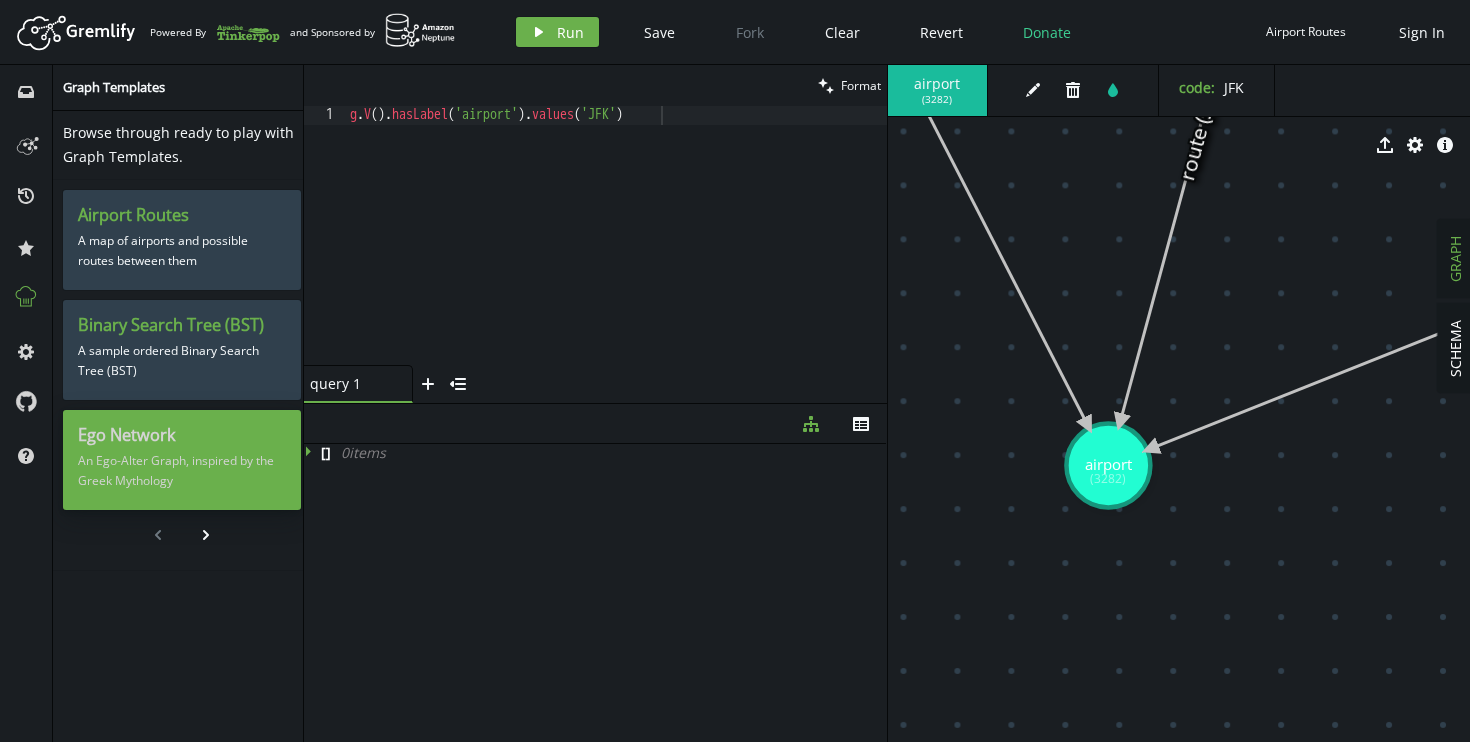 click on "An Ego-Alter Graph, inspired by the Greek Mythology" at bounding box center [182, 471] 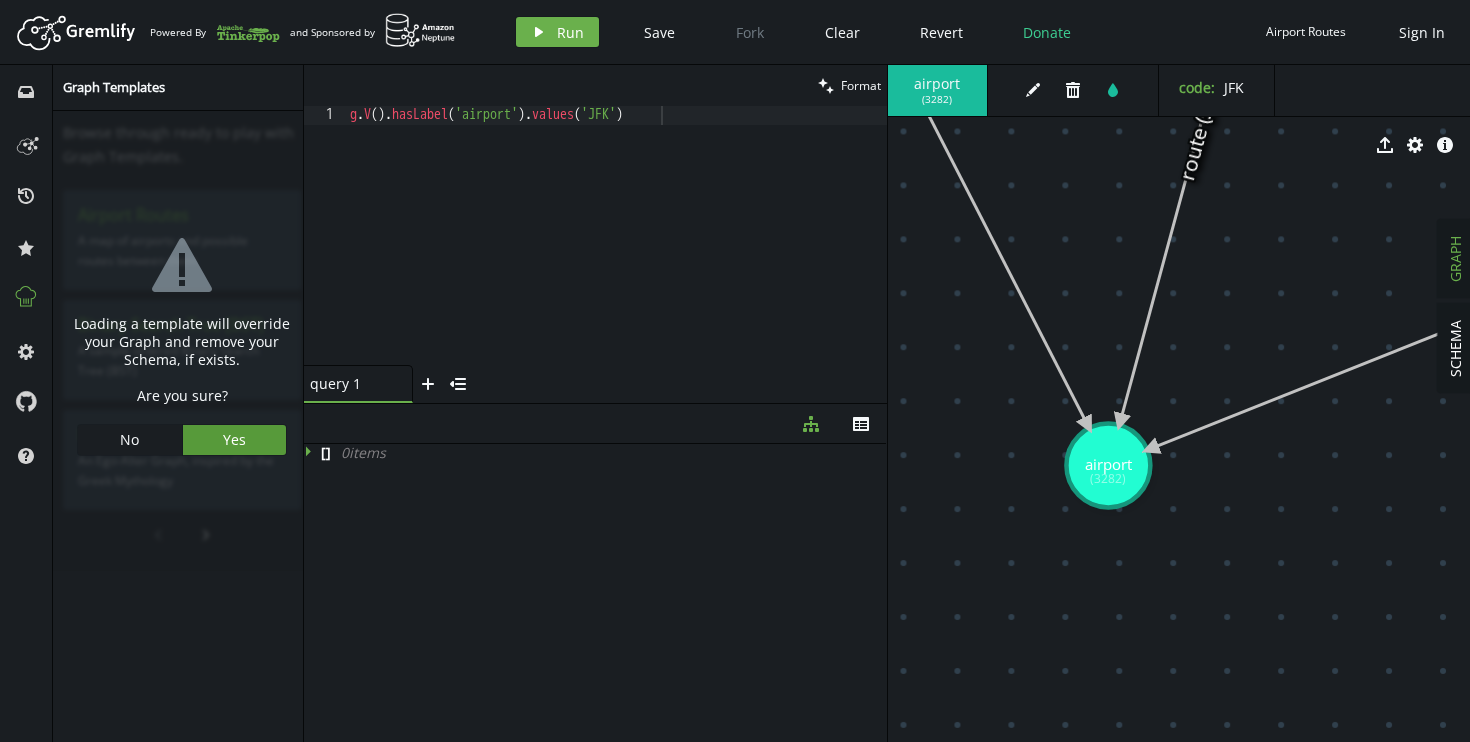 click on "Yes" at bounding box center [235, 440] 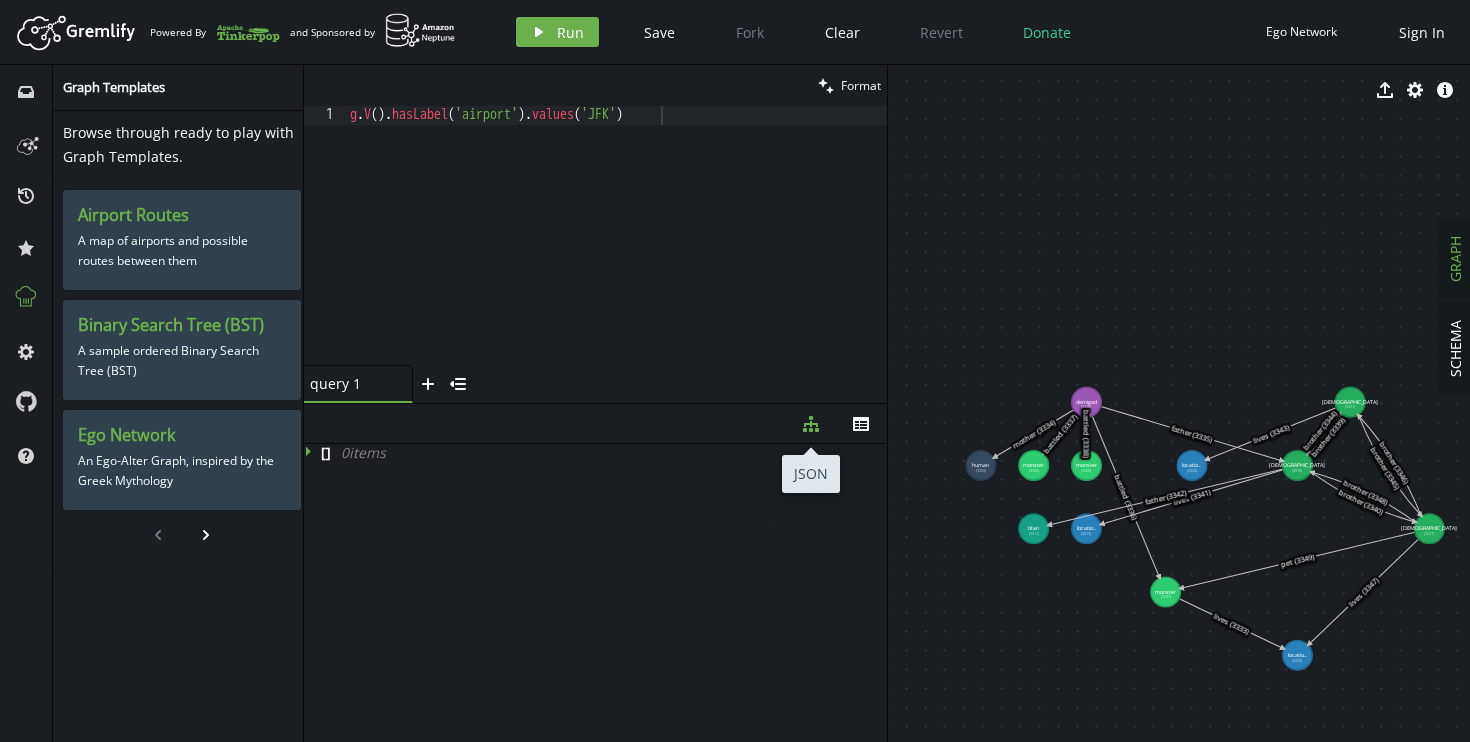 drag, startPoint x: 1096, startPoint y: 505, endPoint x: 805, endPoint y: 432, distance: 300.01666 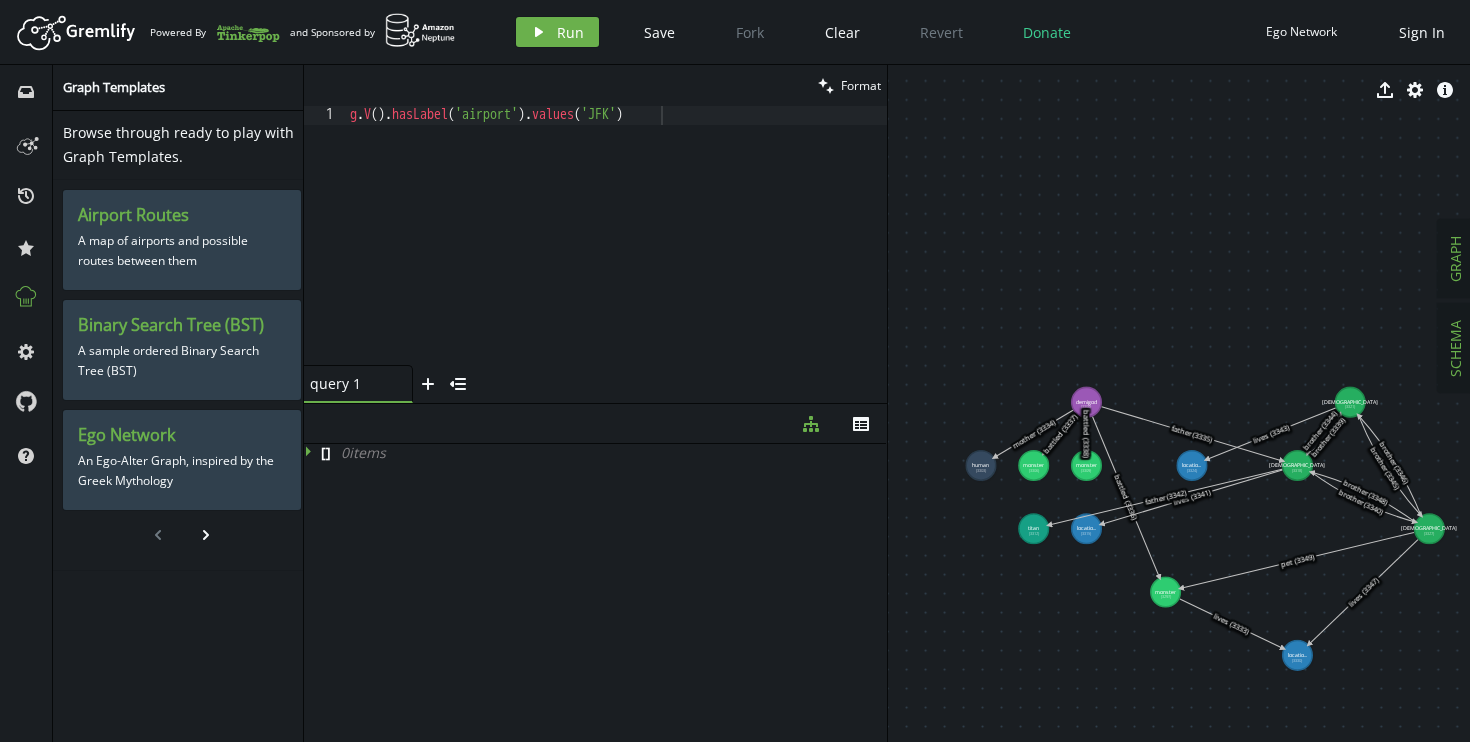 click on "SCHEMA" at bounding box center (1455, 348) 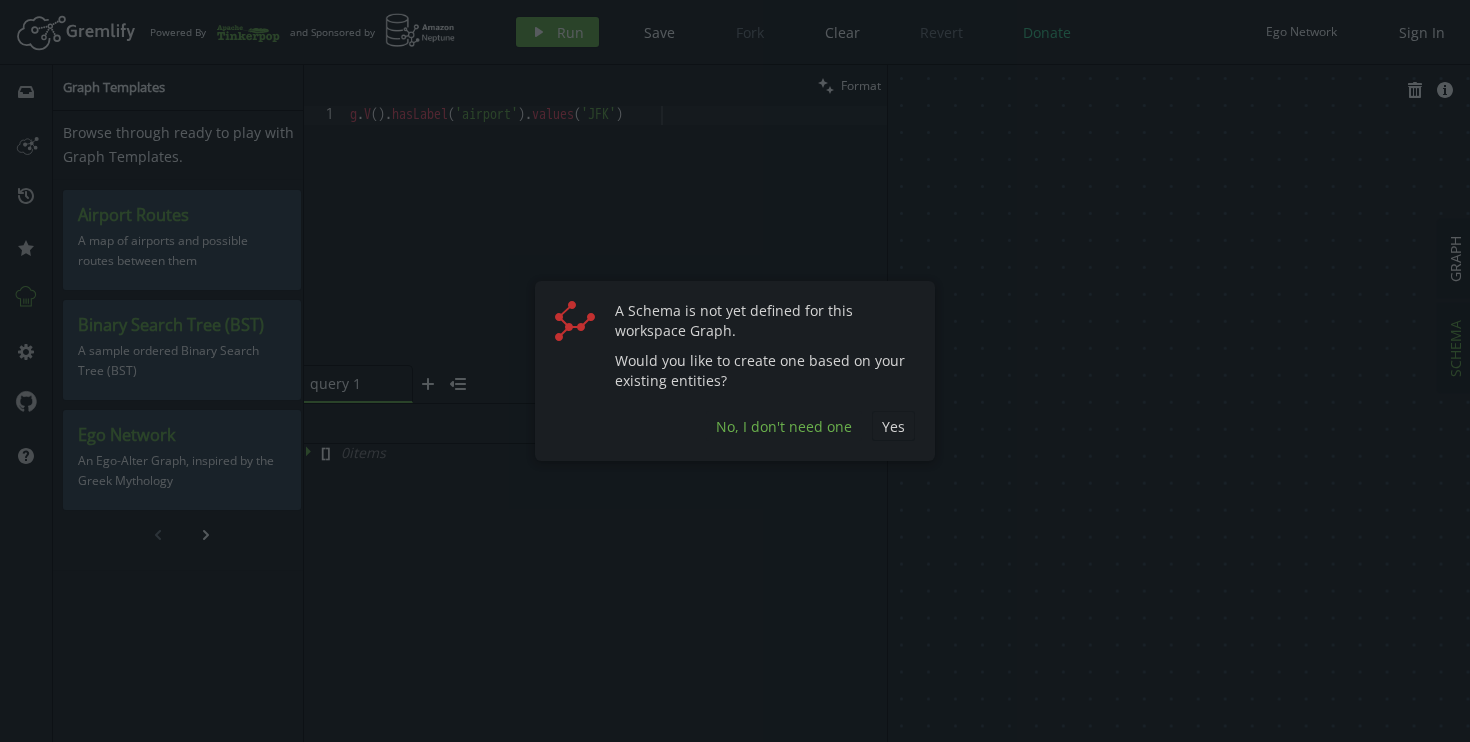 click on "No, I don't need one" at bounding box center (784, 426) 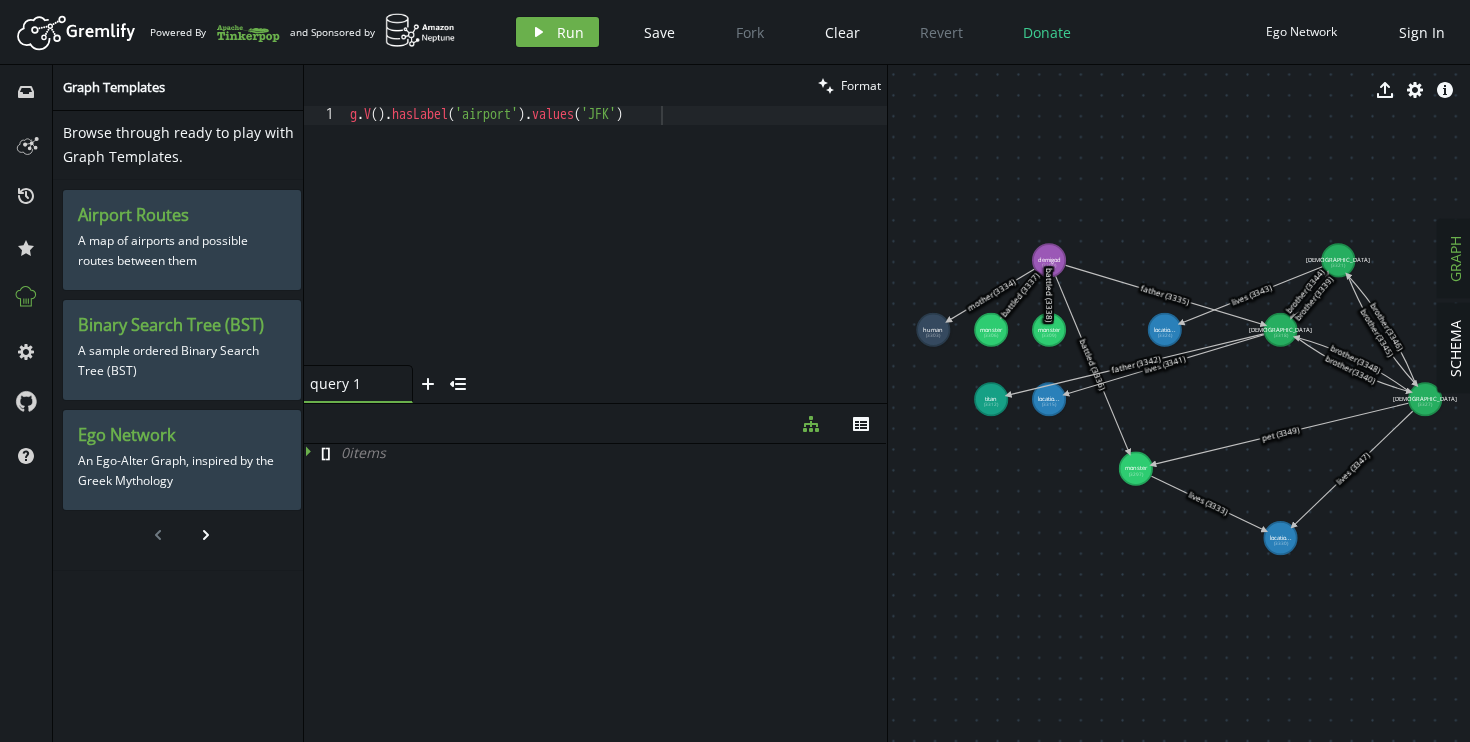 click on "g . V ( ) . [GEOGRAPHIC_DATA] ( 'airport' ) . values ( 'JFK' )" at bounding box center [616, 254] 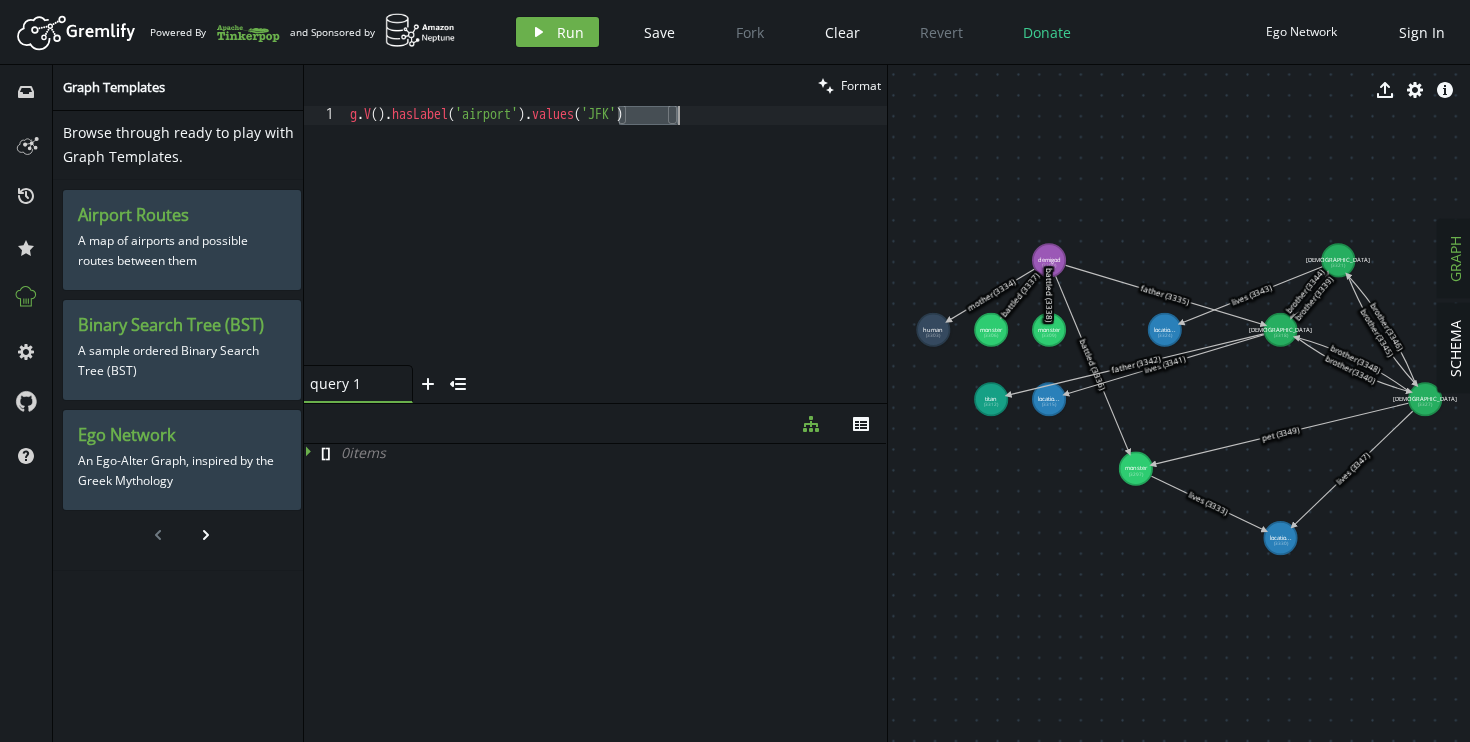 click on "g . V ( ) . [GEOGRAPHIC_DATA] ( 'airport' ) . values ( 'JFK' )" at bounding box center [616, 254] 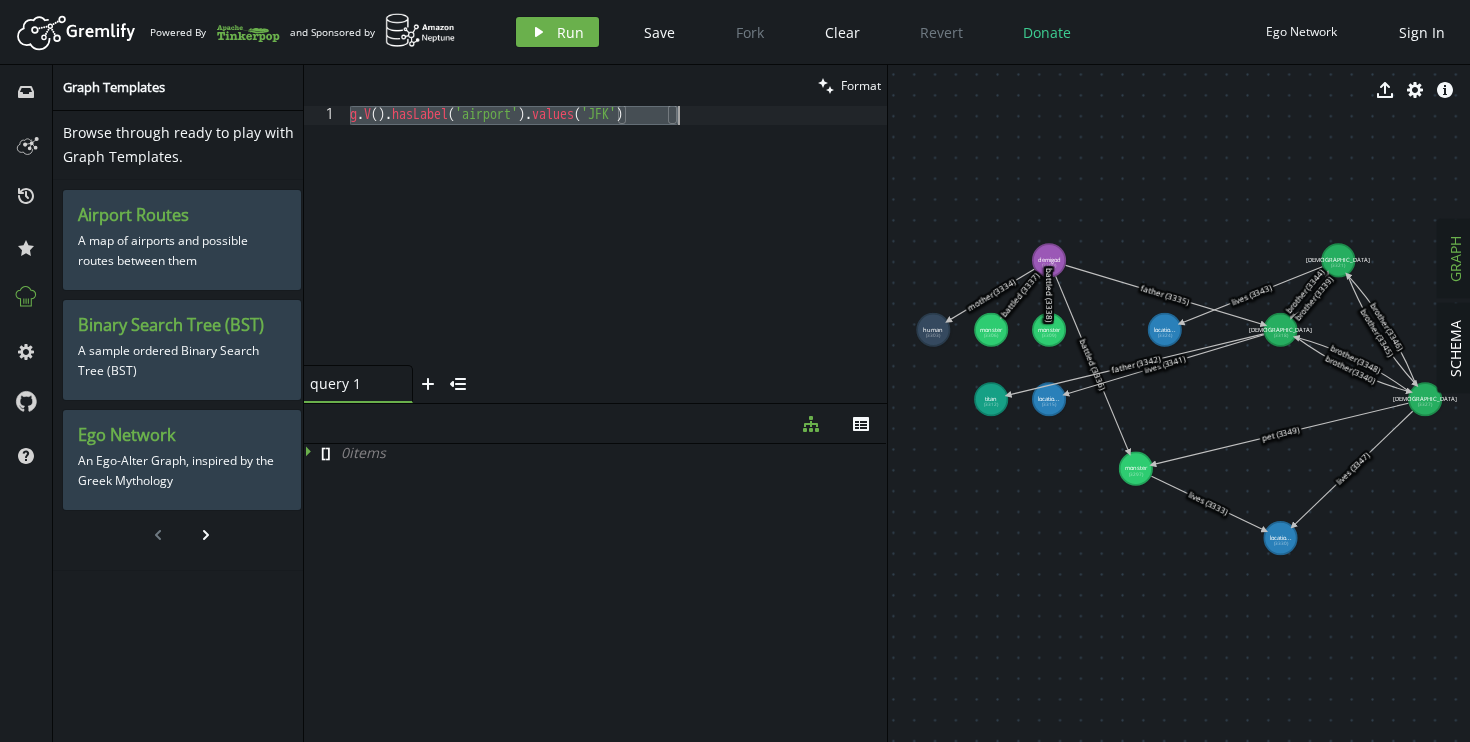 paste 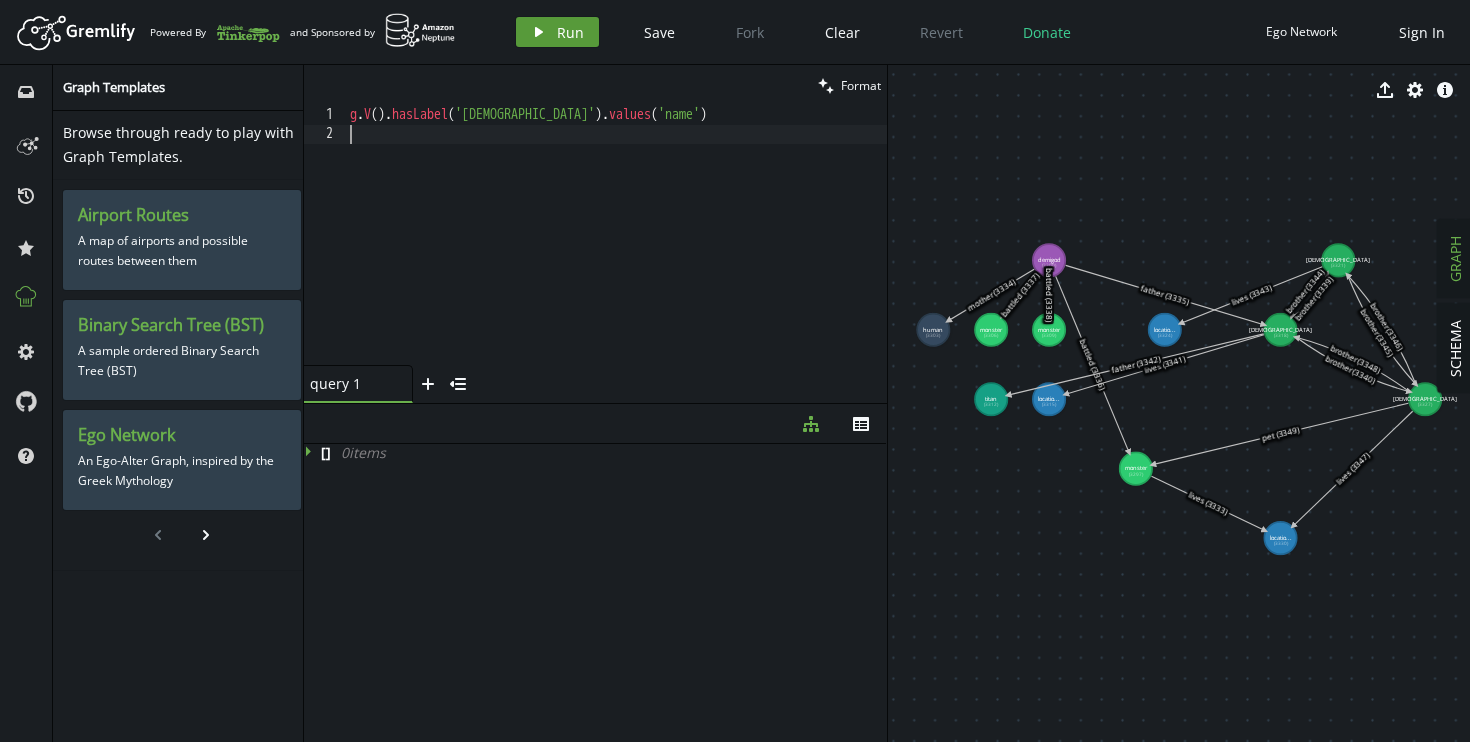 click on "Run" at bounding box center [570, 32] 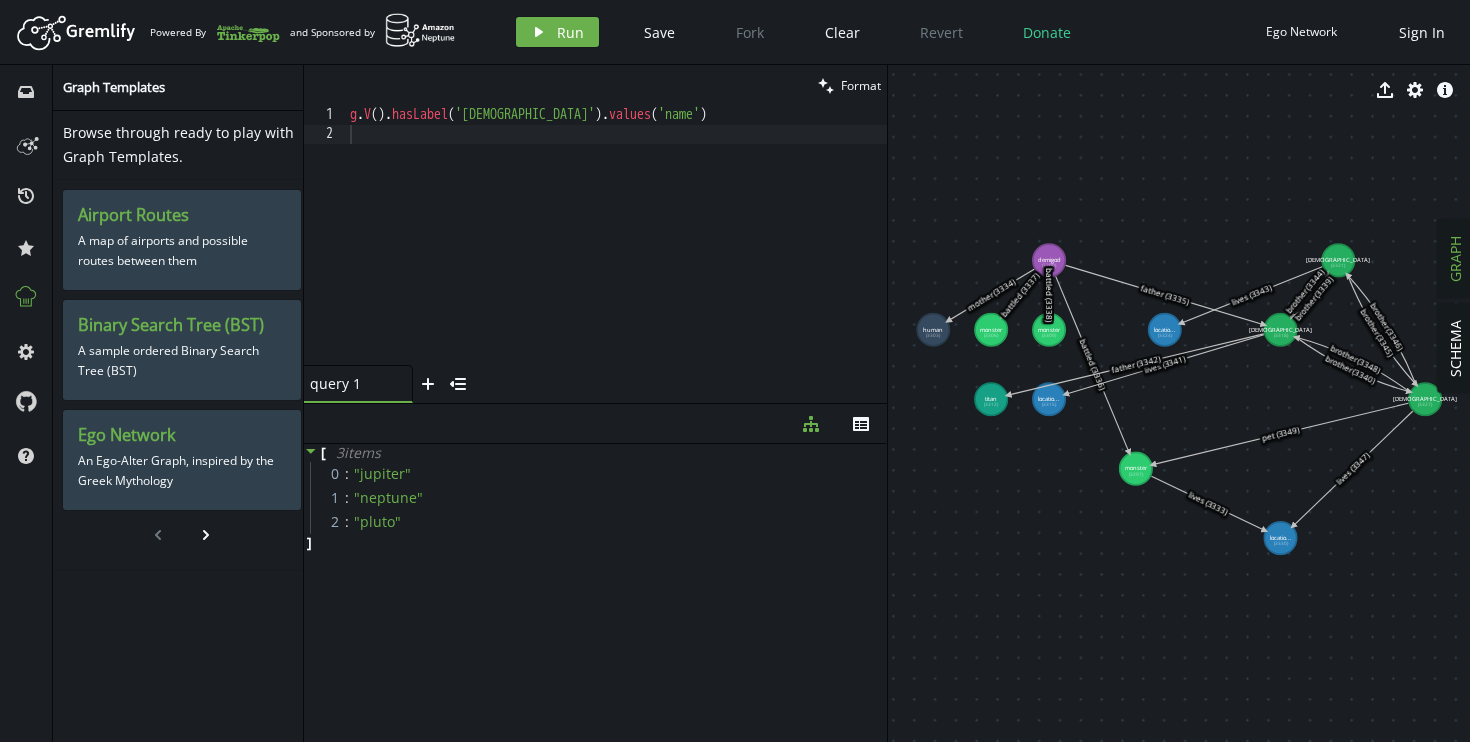 scroll, scrollTop: 0, scrollLeft: 2, axis: horizontal 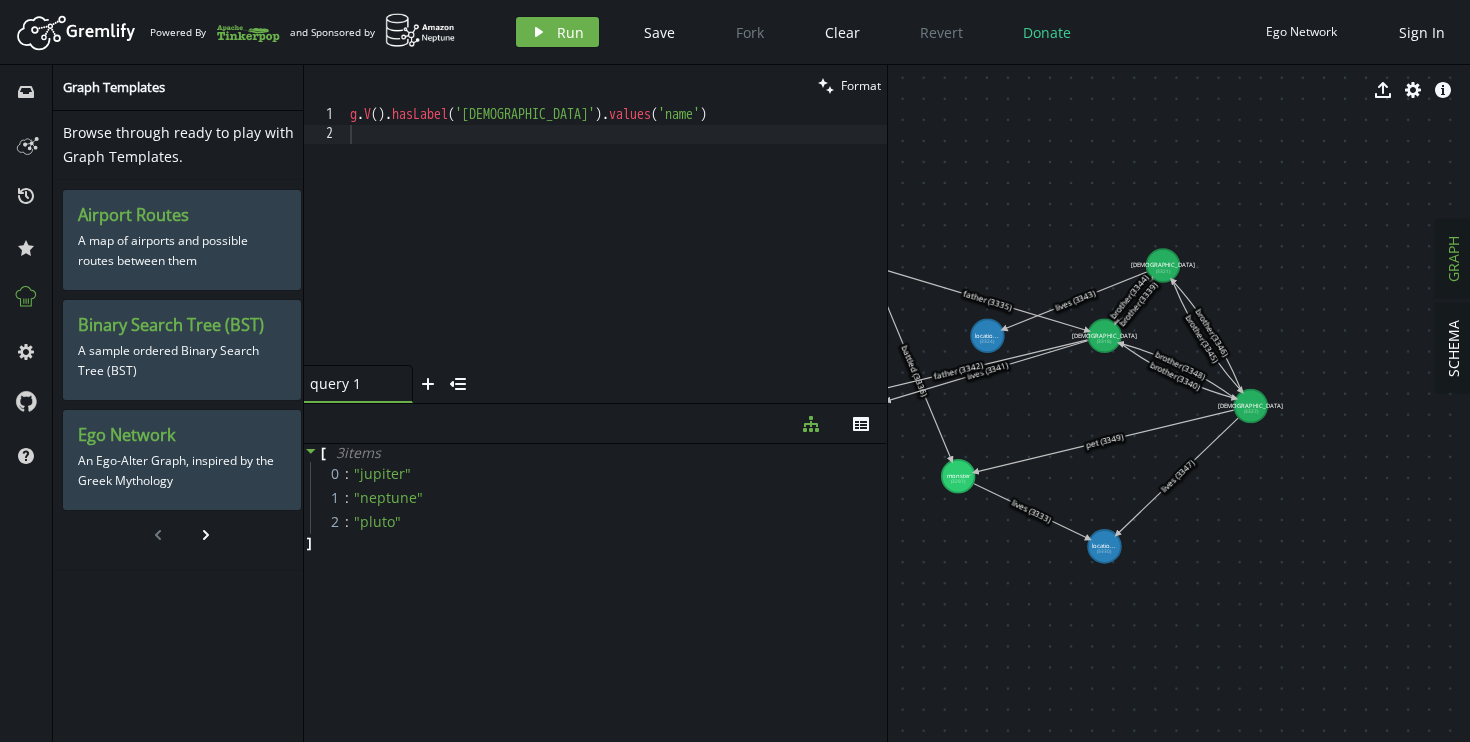 drag, startPoint x: 1283, startPoint y: 385, endPoint x: 1107, endPoint y: 391, distance: 176.10225 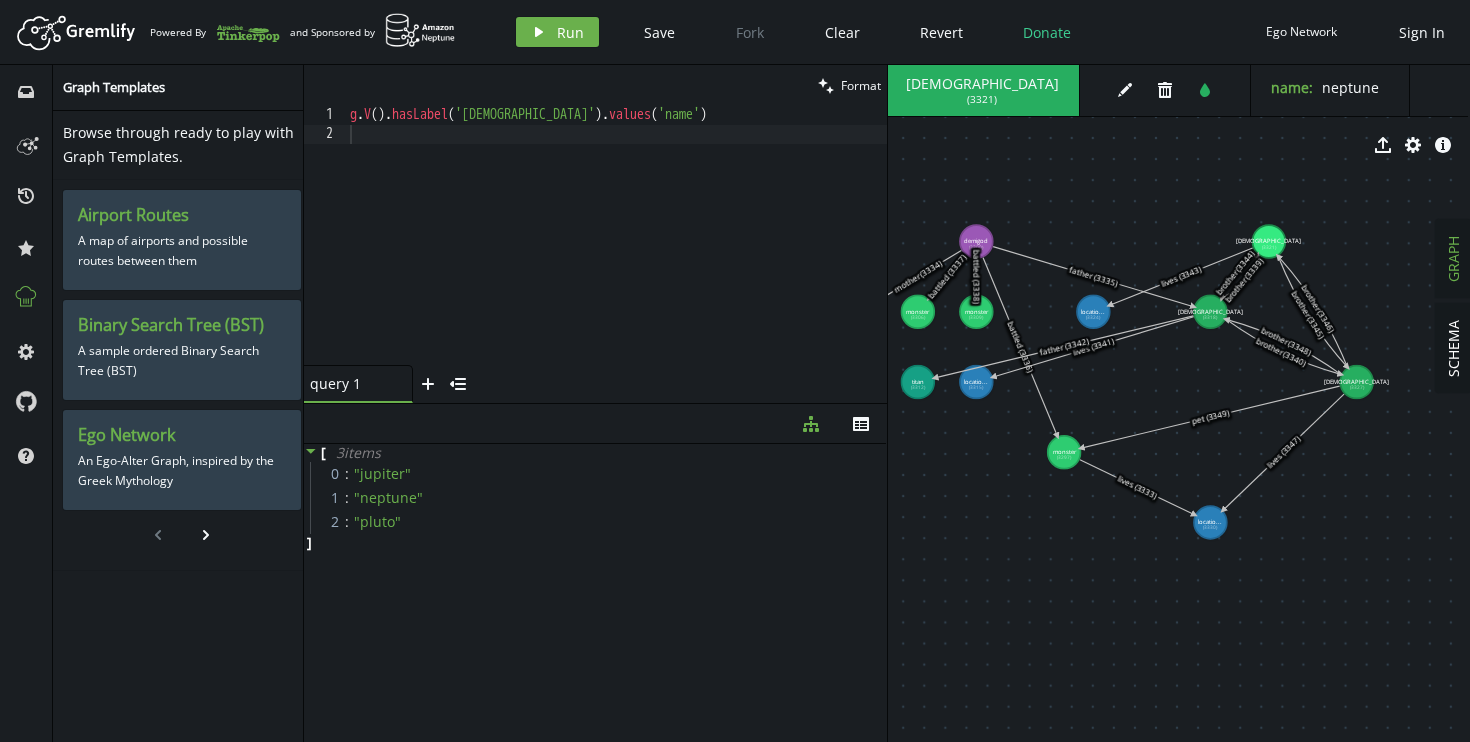 drag, startPoint x: 1114, startPoint y: 392, endPoint x: 1220, endPoint y: 368, distance: 108.68302 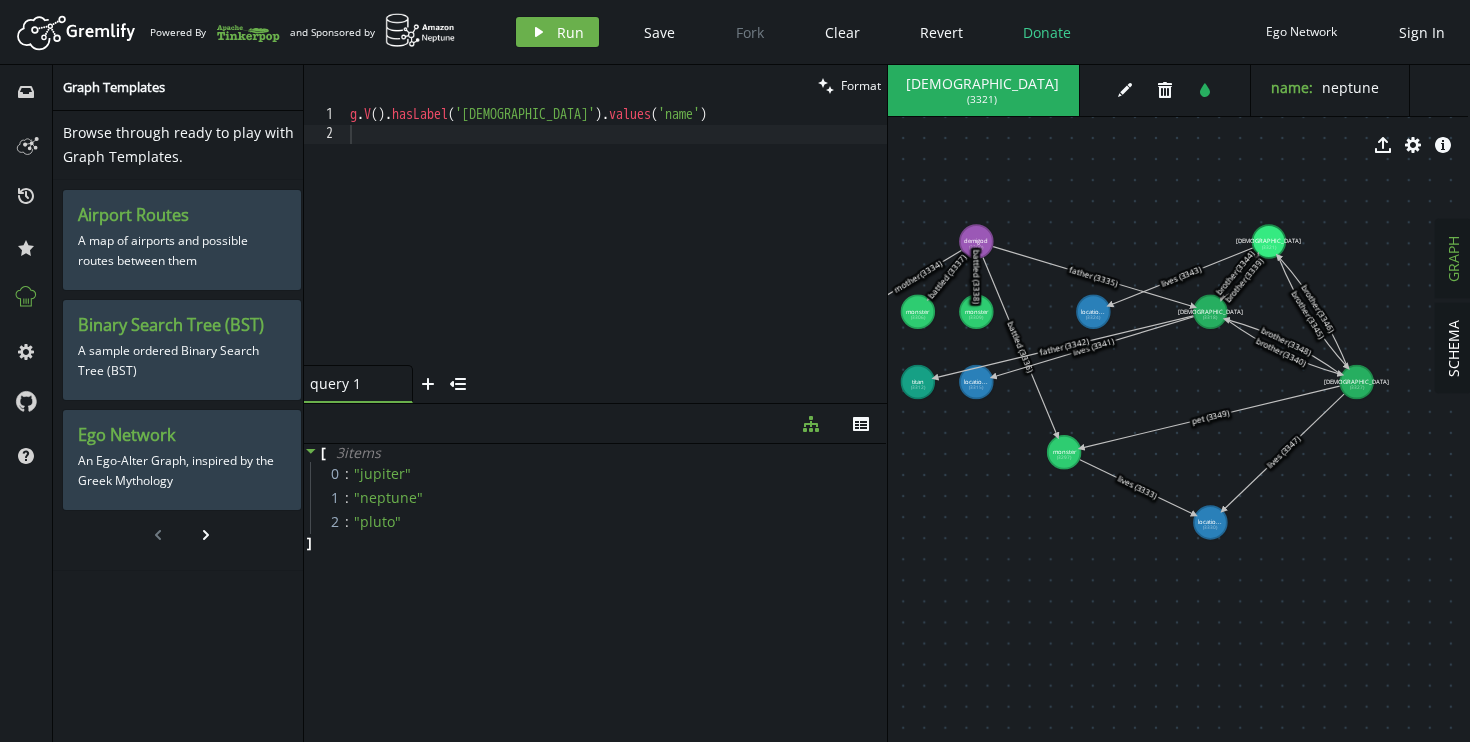 click on "g . V ( ) . hasLabel ( 'god' ) . values ( 'name' )" at bounding box center (616, 254) 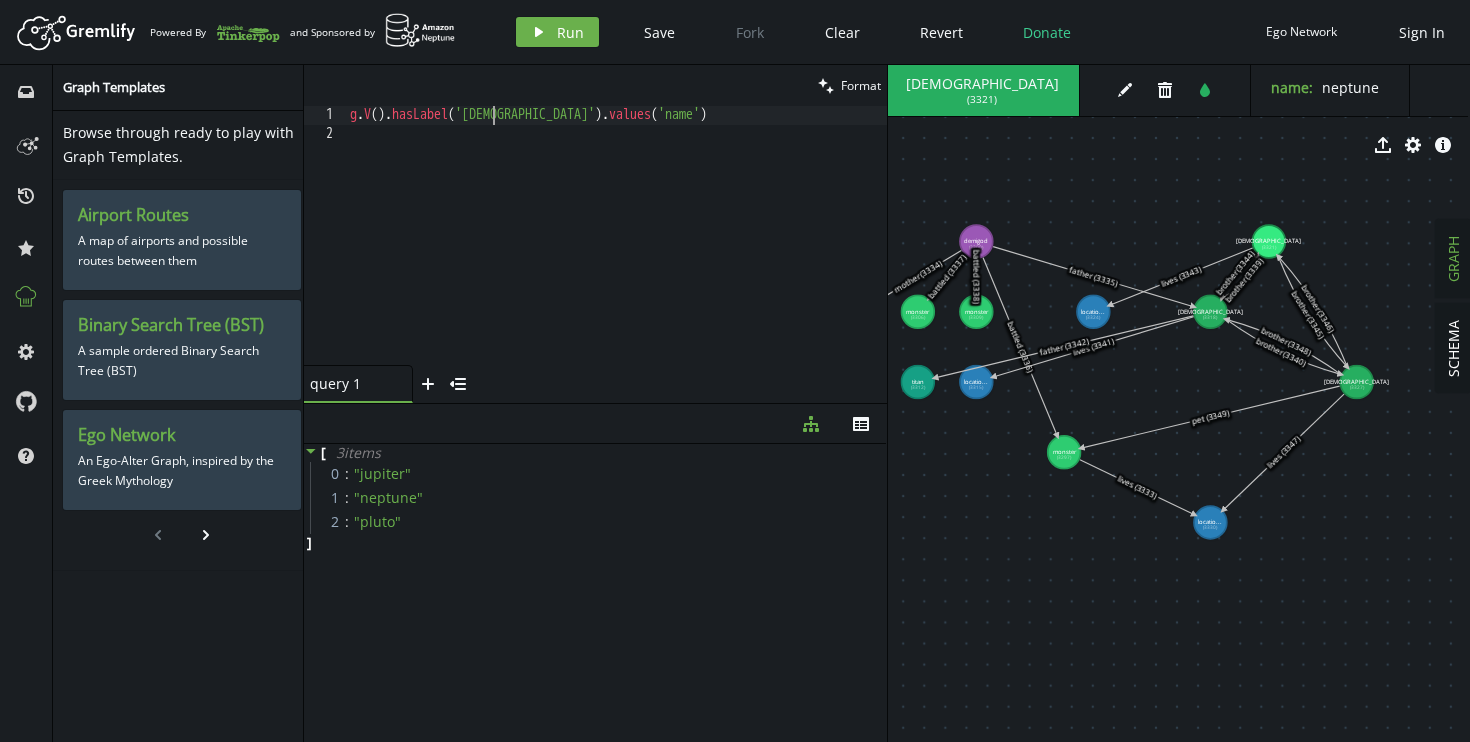 click on "g . V ( ) . hasLabel ( 'god' ) . values ( 'name' )" at bounding box center [616, 254] 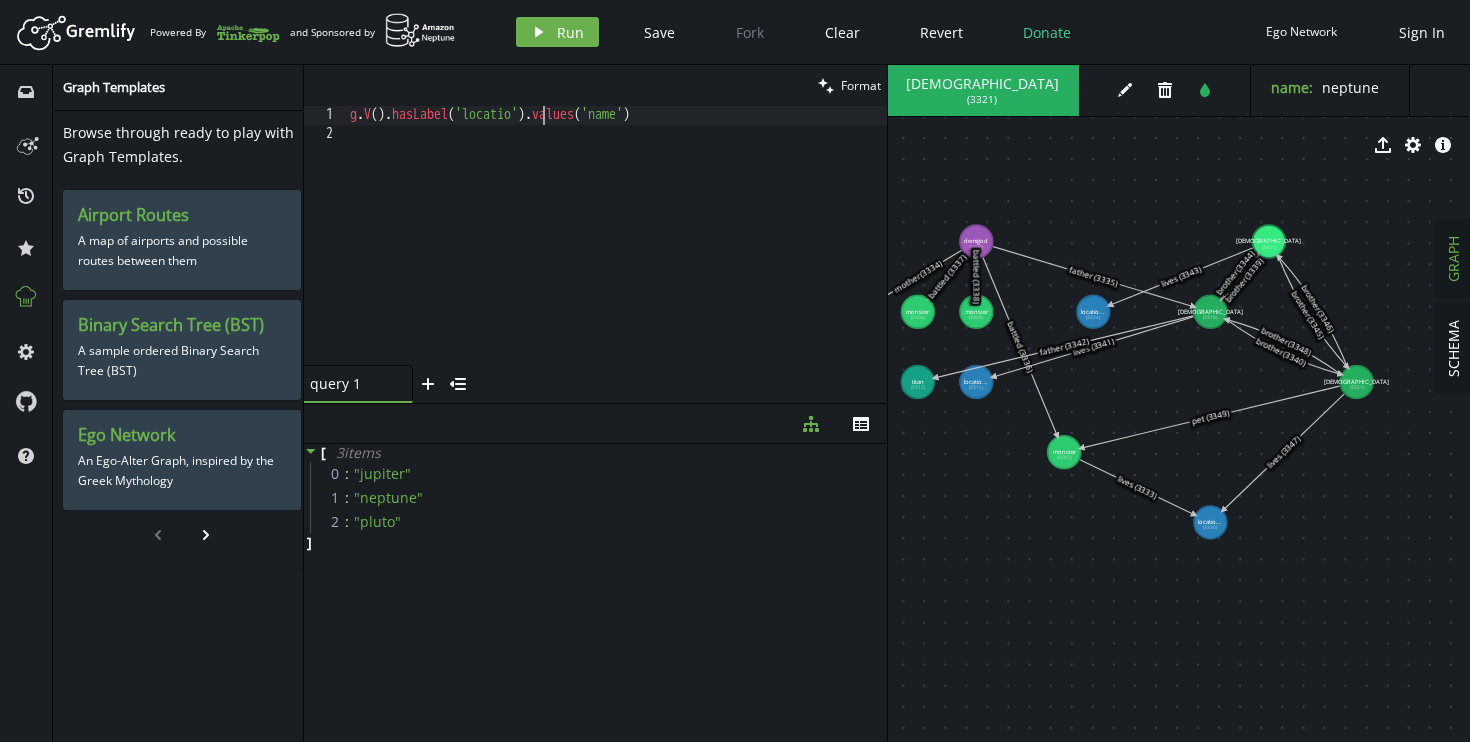 scroll, scrollTop: 0, scrollLeft: 201, axis: horizontal 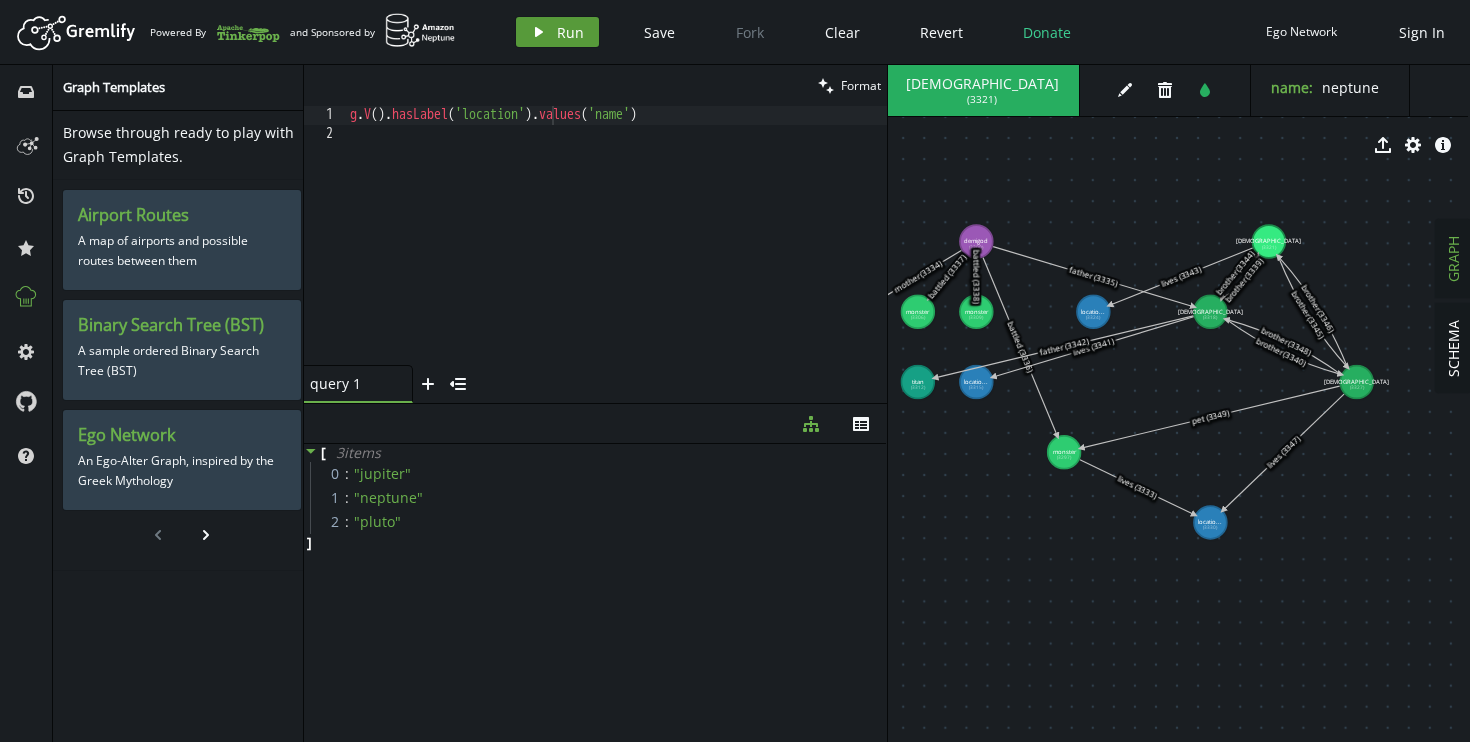 click on "play Run" at bounding box center (557, 32) 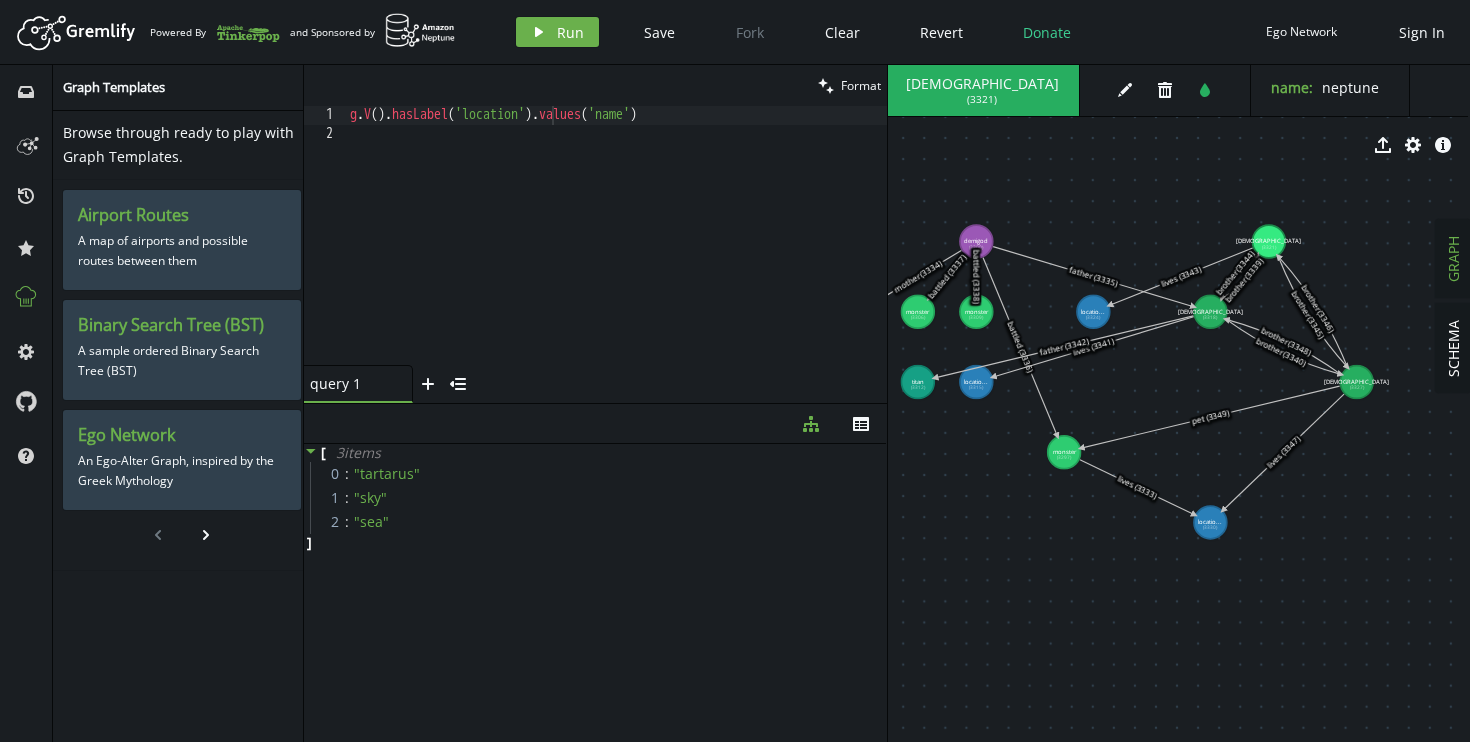 click on "g . V ( ) . [GEOGRAPHIC_DATA] ( 'location' ) . values ( 'name' )" at bounding box center (616, 254) 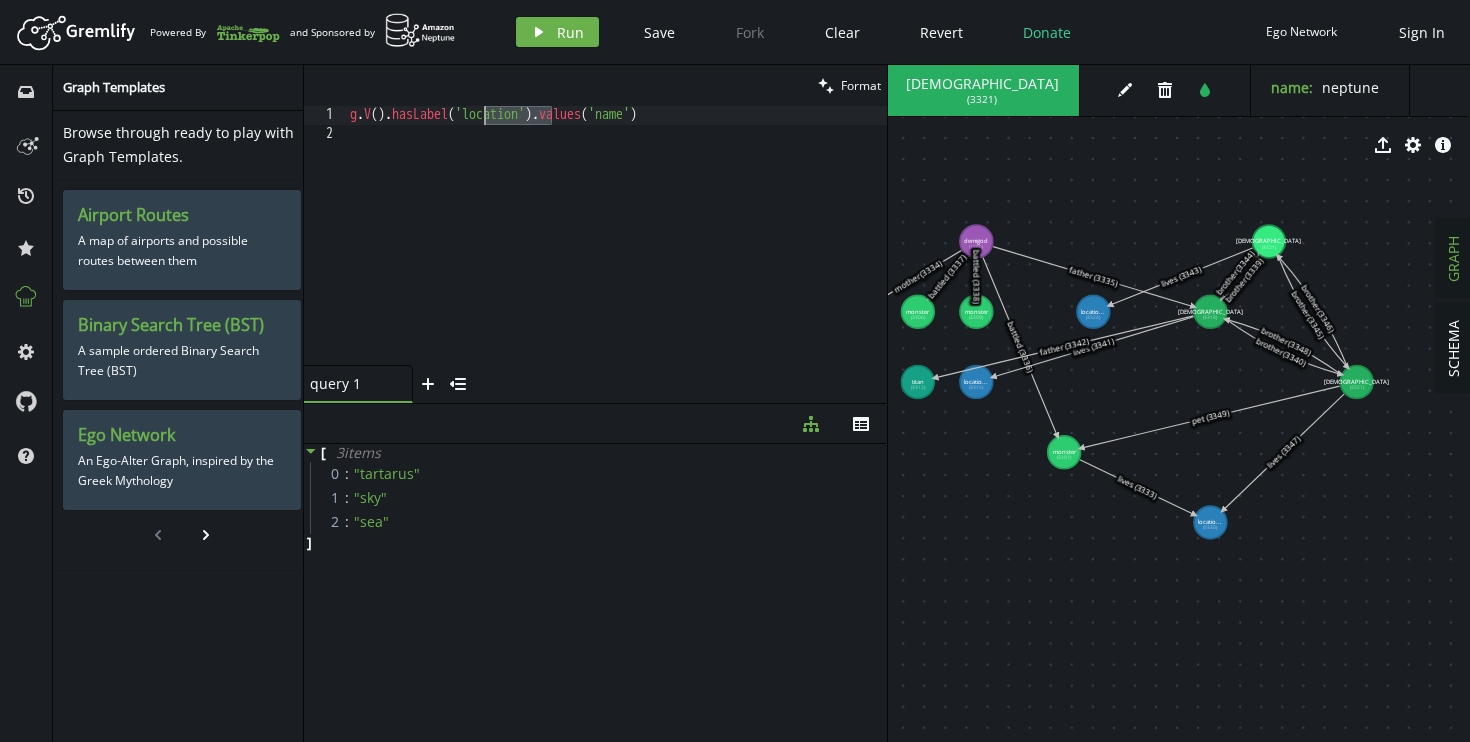 click on "g . V ( ) . [GEOGRAPHIC_DATA] ( 'location' ) . values ( 'name' )" at bounding box center [616, 254] 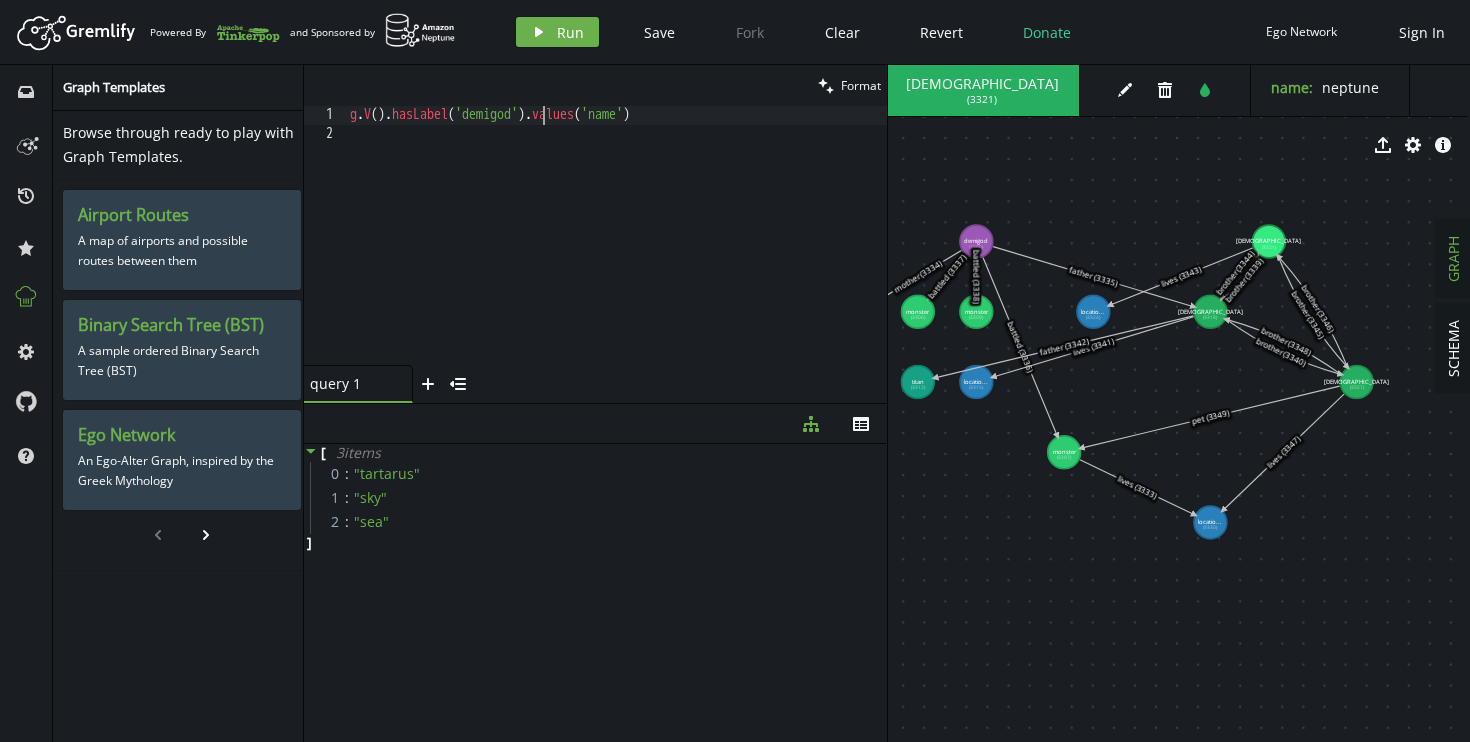 scroll, scrollTop: 0, scrollLeft: 192, axis: horizontal 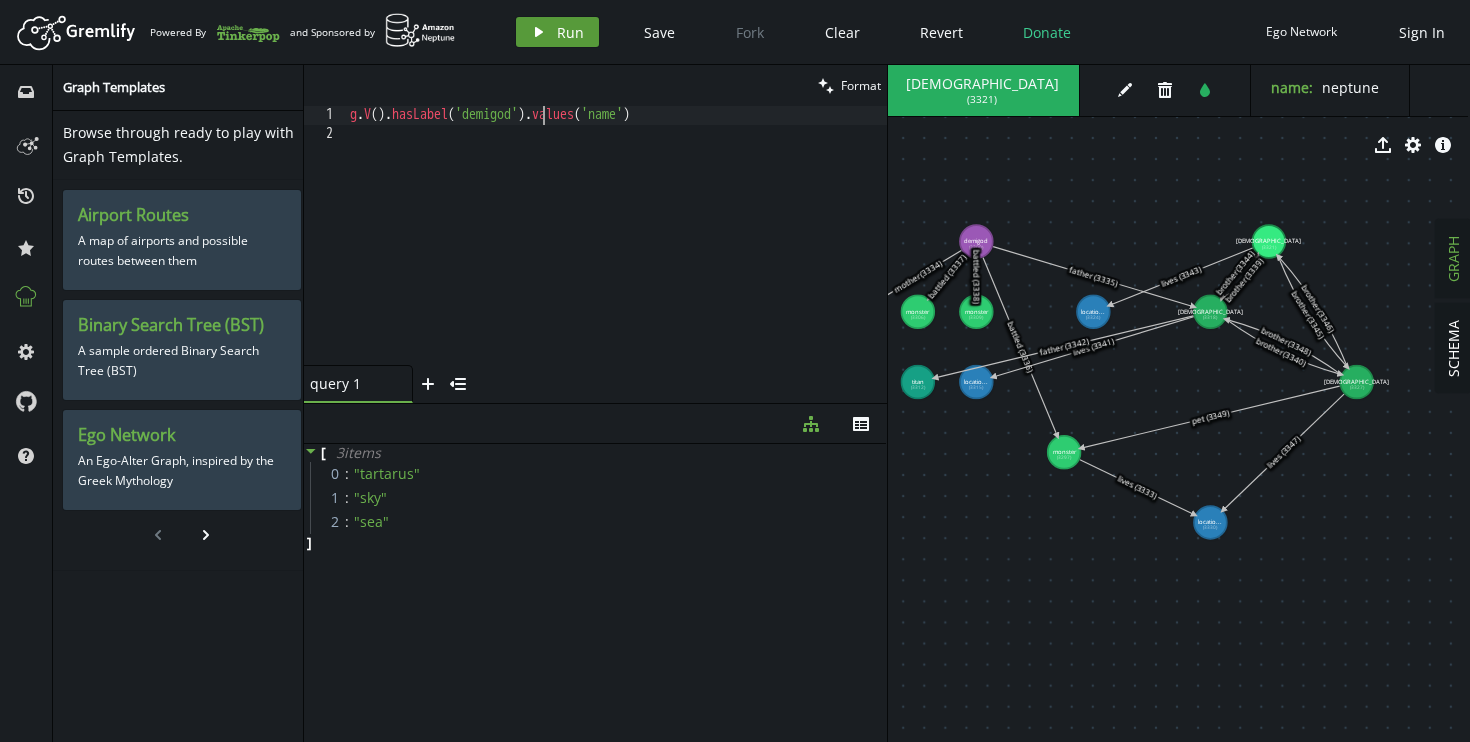 type on "g.V().hasLabel('demigod').values('name')" 